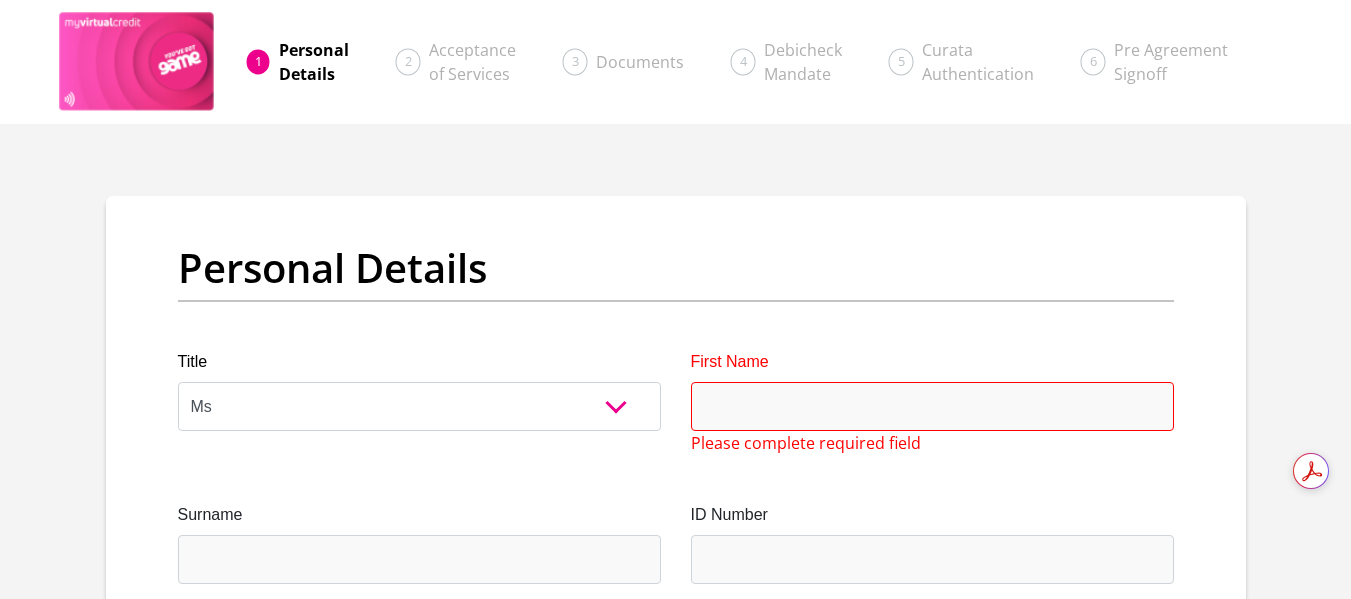 select on "Ms" 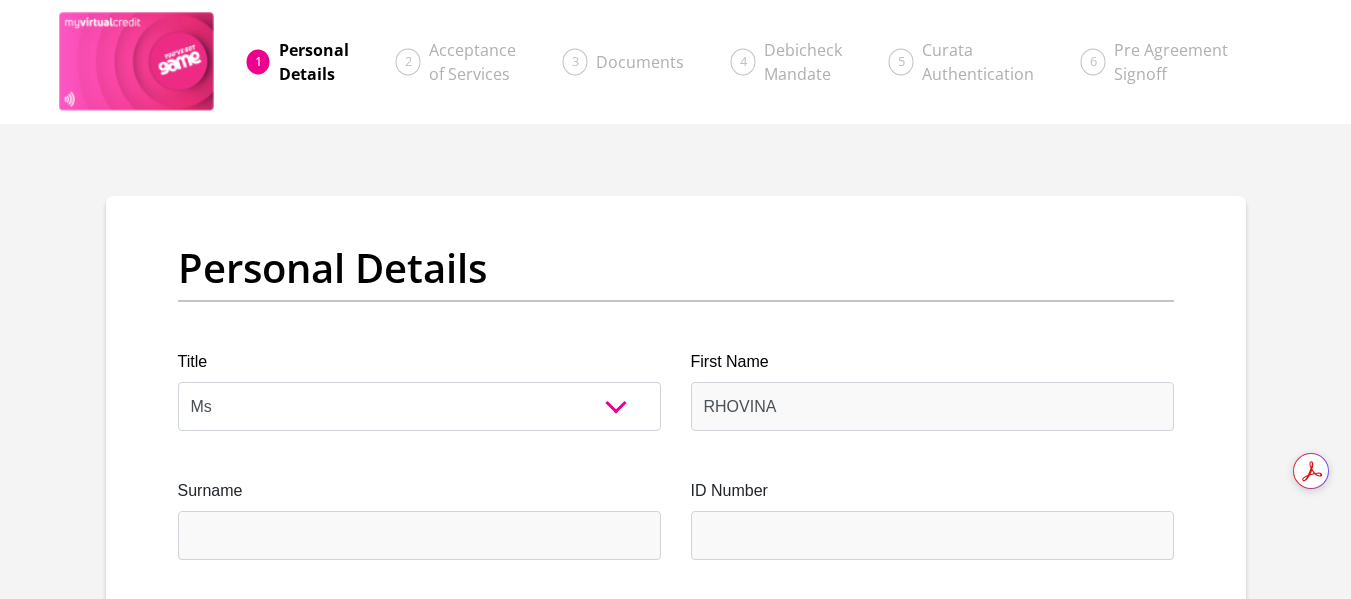 type on "RHOVINA" 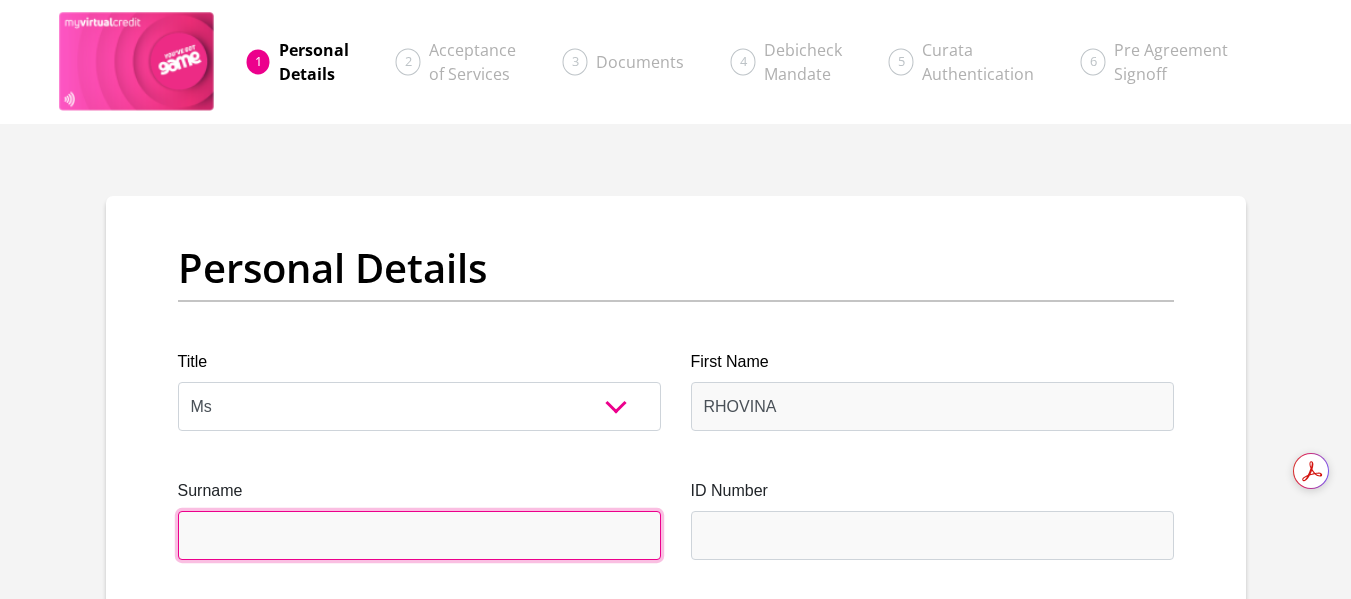 click on "Surname" at bounding box center [419, 535] 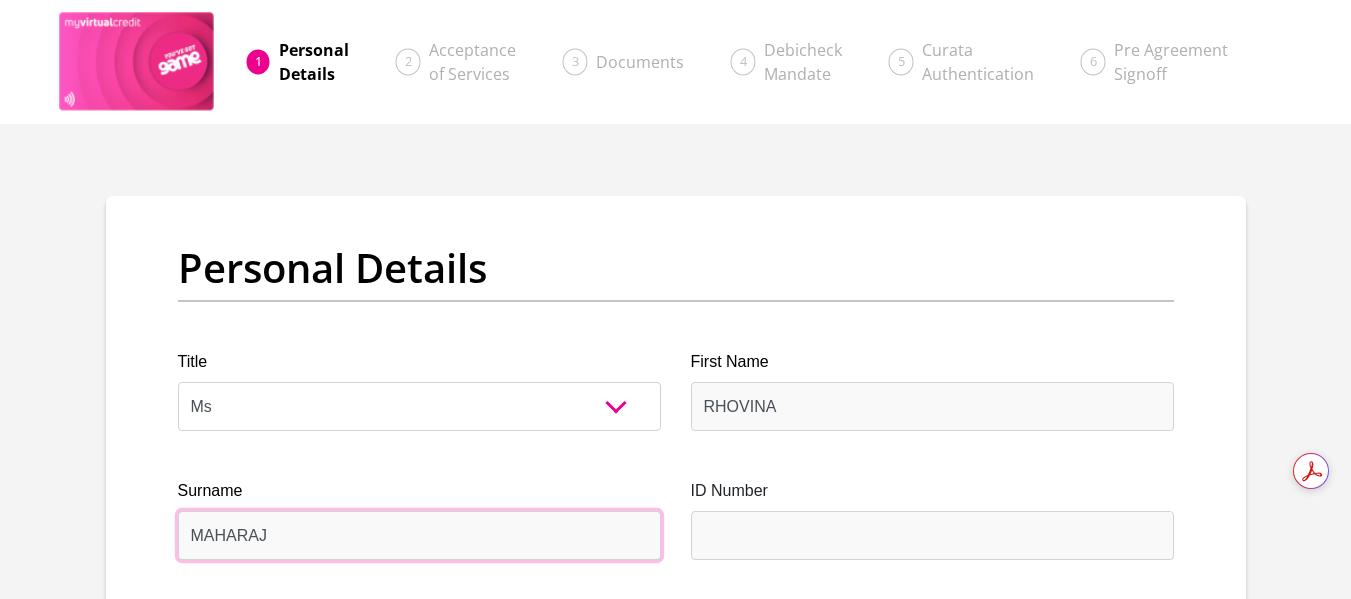 type on "MAHARAJ" 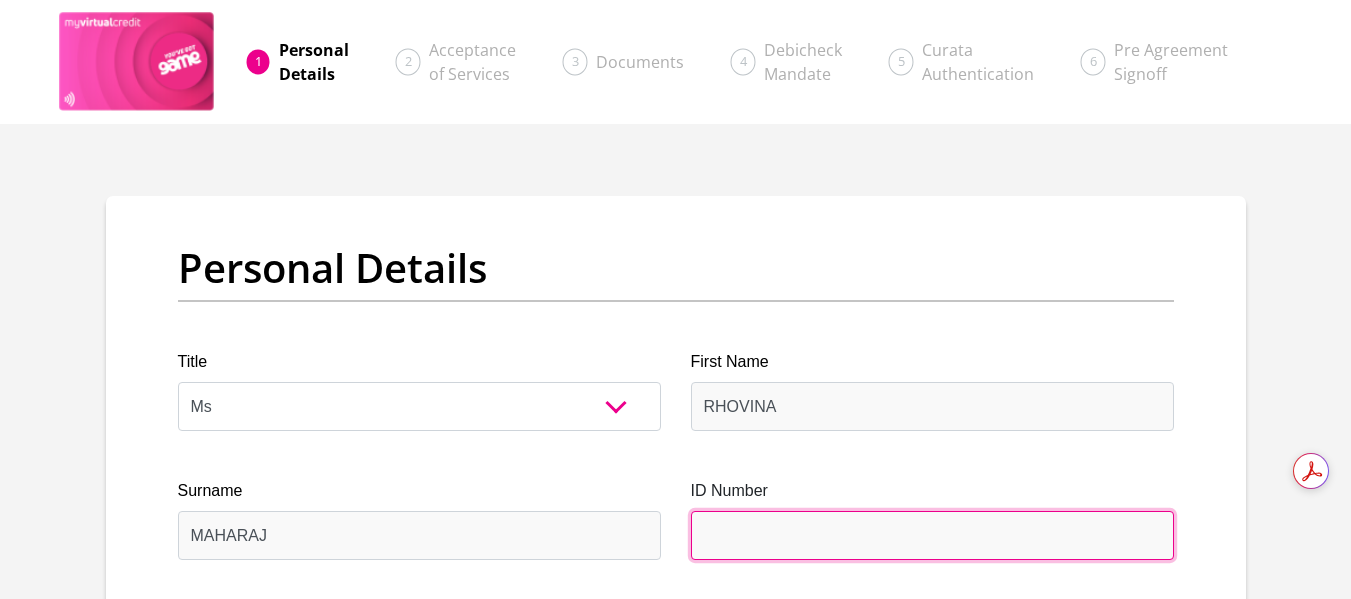 click on "ID Number" at bounding box center (932, 535) 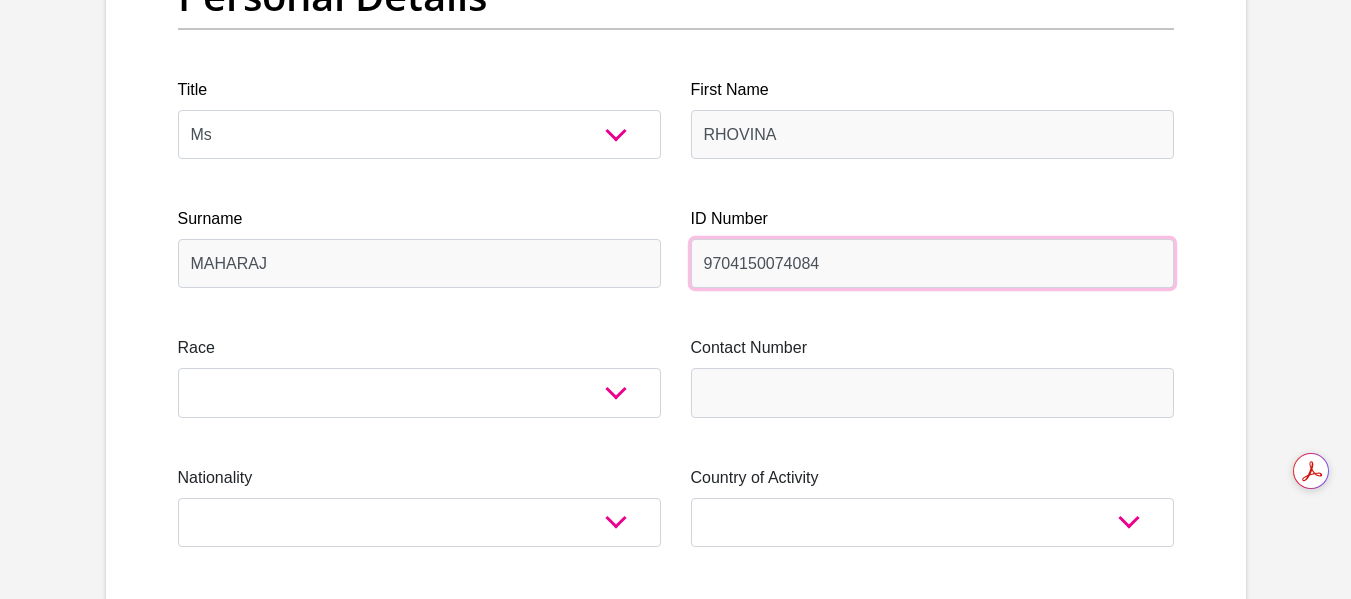 scroll, scrollTop: 300, scrollLeft: 0, axis: vertical 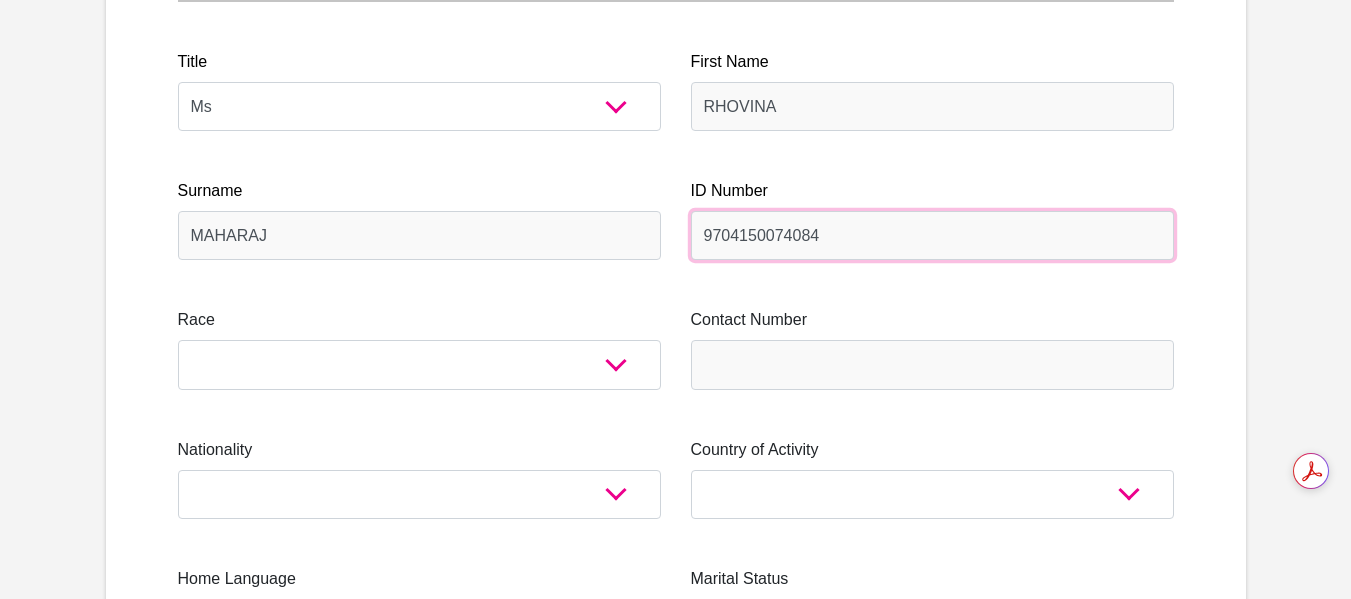 type on "9704150074084" 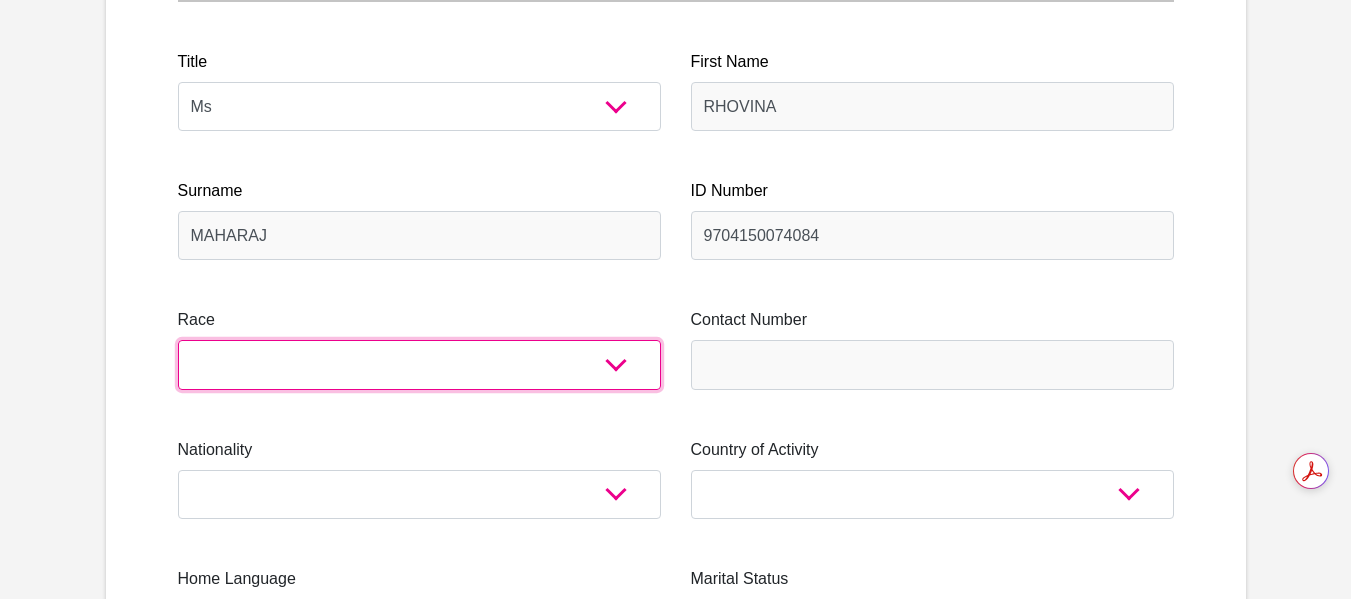 click on "Black
Coloured
Indian
White
Other" at bounding box center (419, 364) 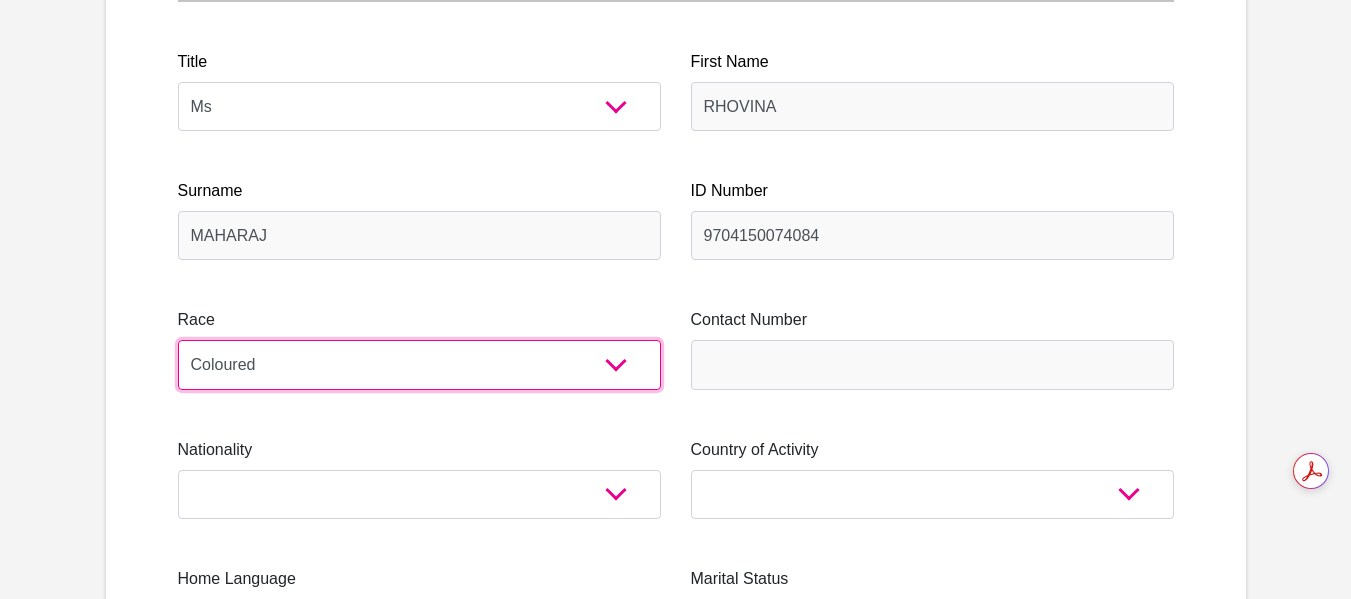 click on "Black
Coloured
Indian
White
Other" at bounding box center (419, 364) 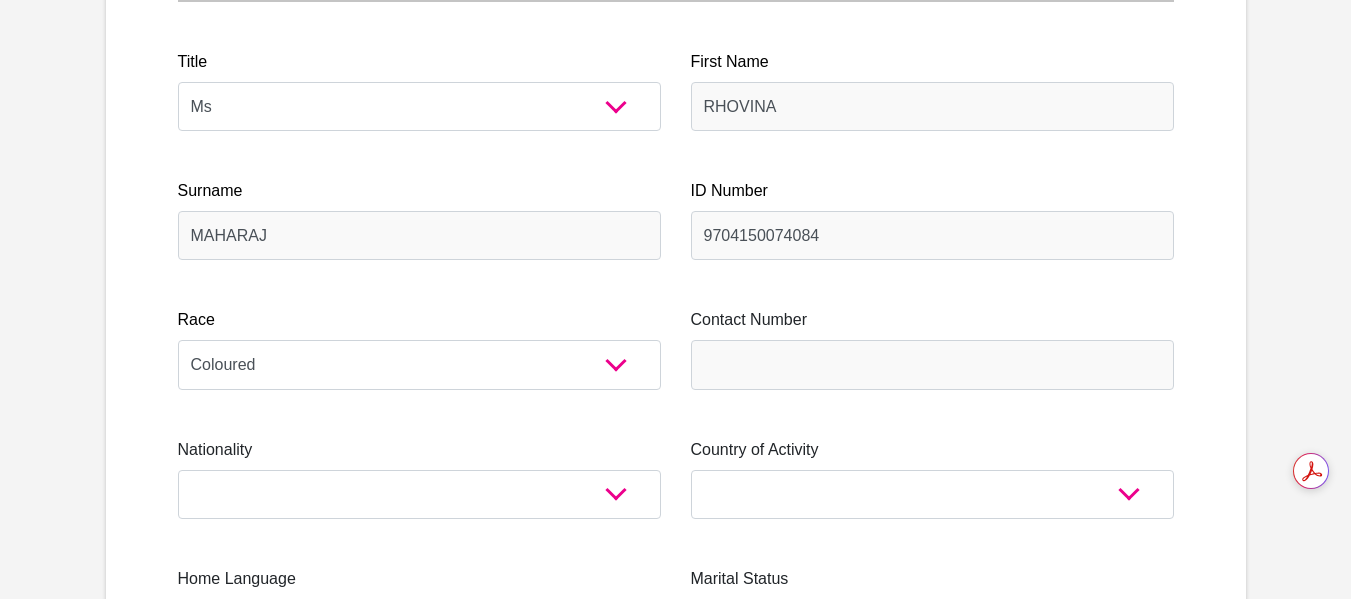 click on "Contact Number" at bounding box center (932, 320) 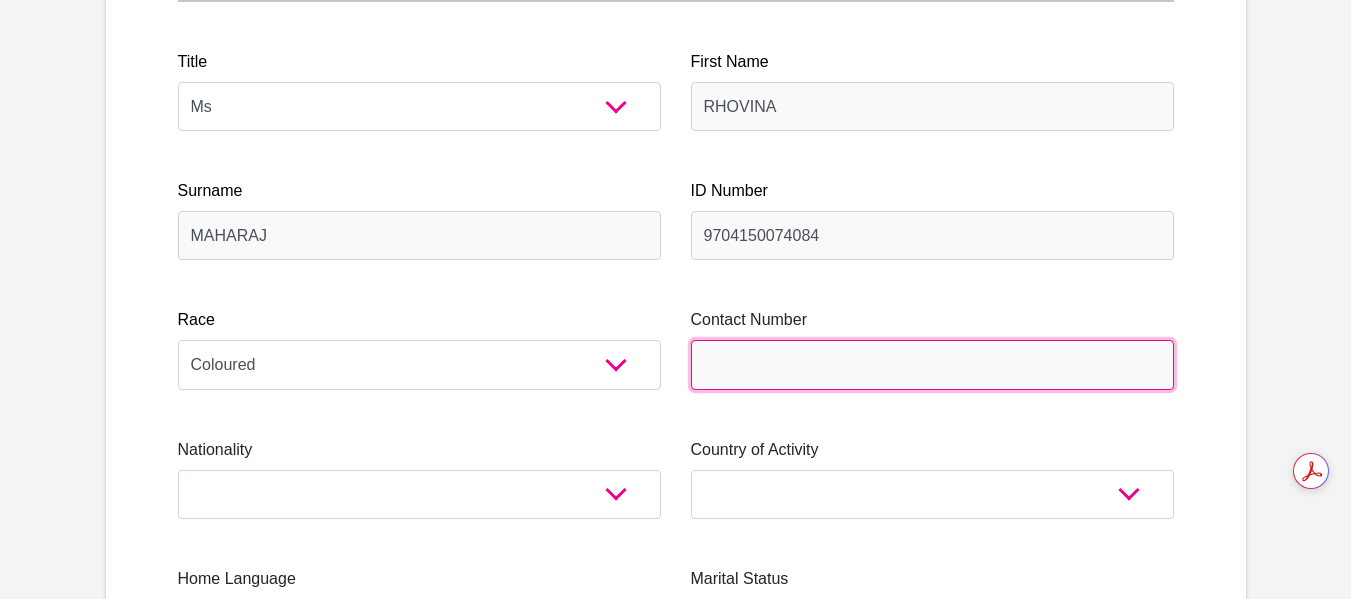 click on "Contact Number" at bounding box center [932, 364] 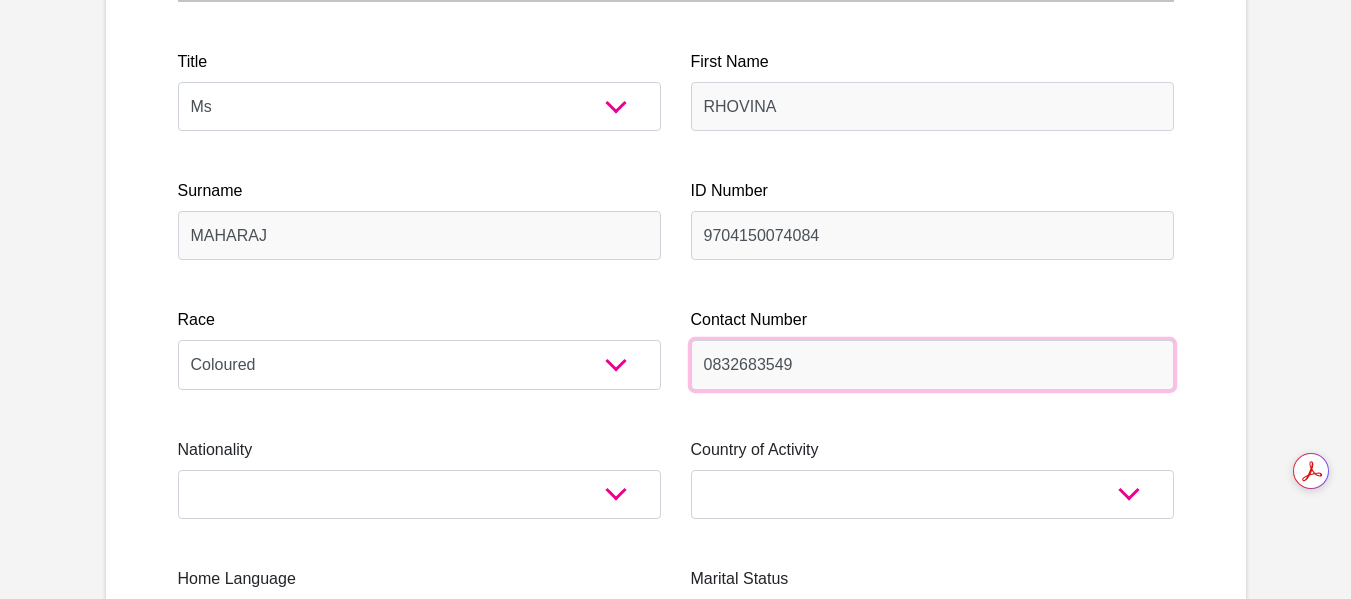 type on "0832683549" 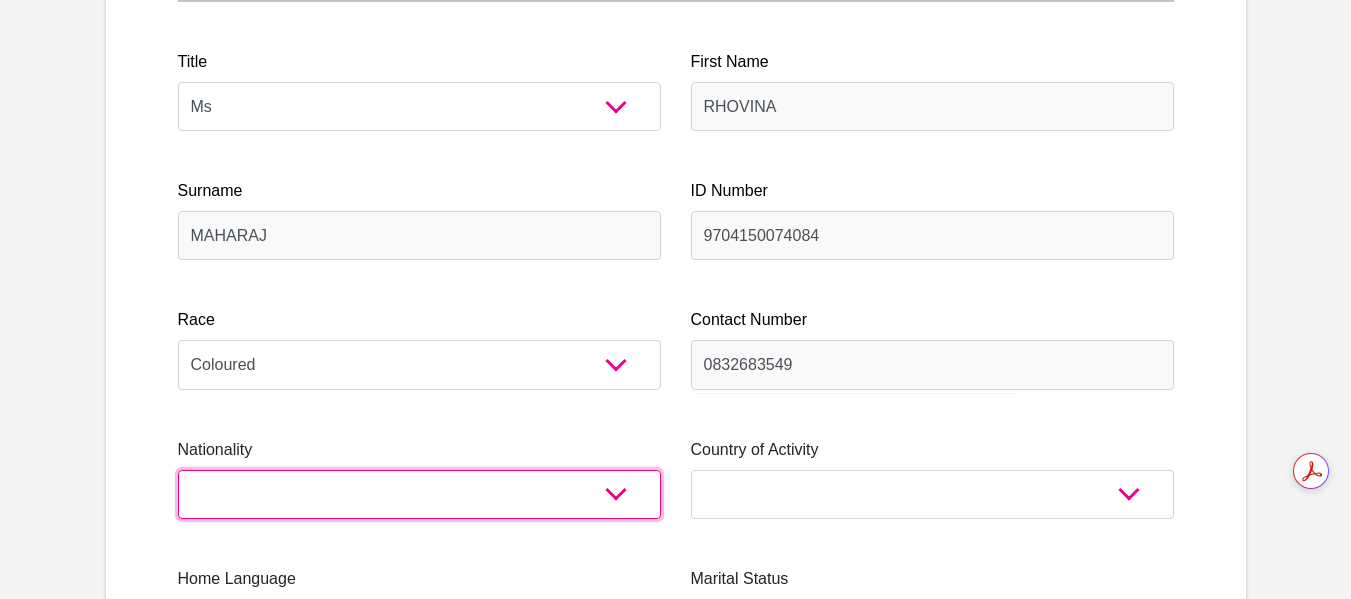 click on "[GEOGRAPHIC_DATA]
[GEOGRAPHIC_DATA]
[GEOGRAPHIC_DATA]
[GEOGRAPHIC_DATA]
[GEOGRAPHIC_DATA]
[GEOGRAPHIC_DATA] [GEOGRAPHIC_DATA]
[GEOGRAPHIC_DATA]
[GEOGRAPHIC_DATA]
[GEOGRAPHIC_DATA]
[GEOGRAPHIC_DATA]
[GEOGRAPHIC_DATA]
[GEOGRAPHIC_DATA]
[GEOGRAPHIC_DATA]
[GEOGRAPHIC_DATA]
[GEOGRAPHIC_DATA]
[DATE][GEOGRAPHIC_DATA]
[GEOGRAPHIC_DATA]
[GEOGRAPHIC_DATA]
[GEOGRAPHIC_DATA]
[GEOGRAPHIC_DATA]
[GEOGRAPHIC_DATA]
[GEOGRAPHIC_DATA]
[GEOGRAPHIC_DATA]
[GEOGRAPHIC_DATA]" at bounding box center (419, 494) 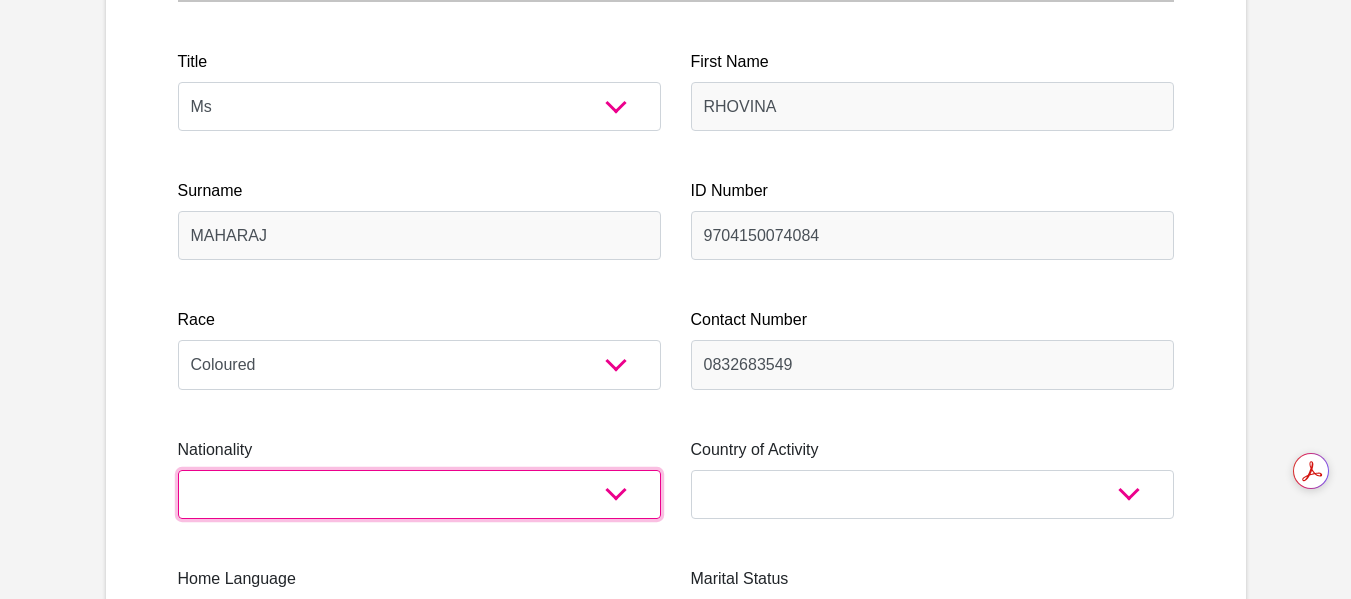 select on "ZAF" 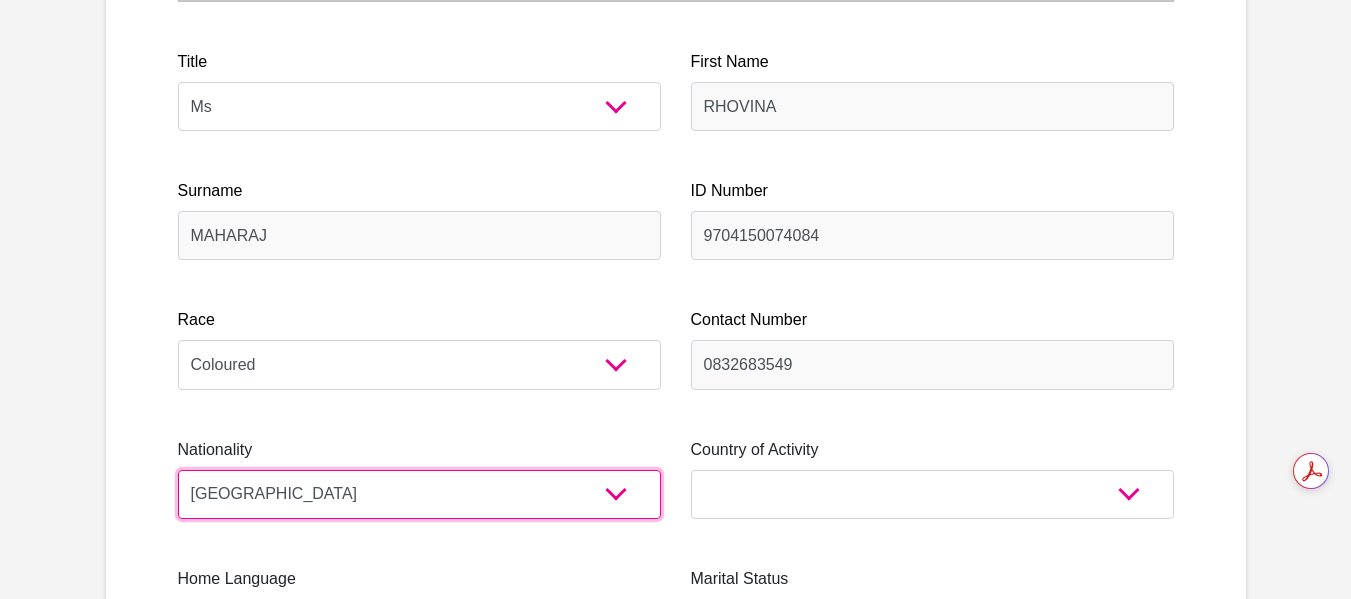 click on "[GEOGRAPHIC_DATA]
[GEOGRAPHIC_DATA]
[GEOGRAPHIC_DATA]
[GEOGRAPHIC_DATA]
[GEOGRAPHIC_DATA]
[GEOGRAPHIC_DATA] [GEOGRAPHIC_DATA]
[GEOGRAPHIC_DATA]
[GEOGRAPHIC_DATA]
[GEOGRAPHIC_DATA]
[GEOGRAPHIC_DATA]
[GEOGRAPHIC_DATA]
[GEOGRAPHIC_DATA]
[GEOGRAPHIC_DATA]
[GEOGRAPHIC_DATA]
[GEOGRAPHIC_DATA]
[DATE][GEOGRAPHIC_DATA]
[GEOGRAPHIC_DATA]
[GEOGRAPHIC_DATA]
[GEOGRAPHIC_DATA]
[GEOGRAPHIC_DATA]
[GEOGRAPHIC_DATA]
[GEOGRAPHIC_DATA]
[GEOGRAPHIC_DATA]
[GEOGRAPHIC_DATA]" at bounding box center (419, 494) 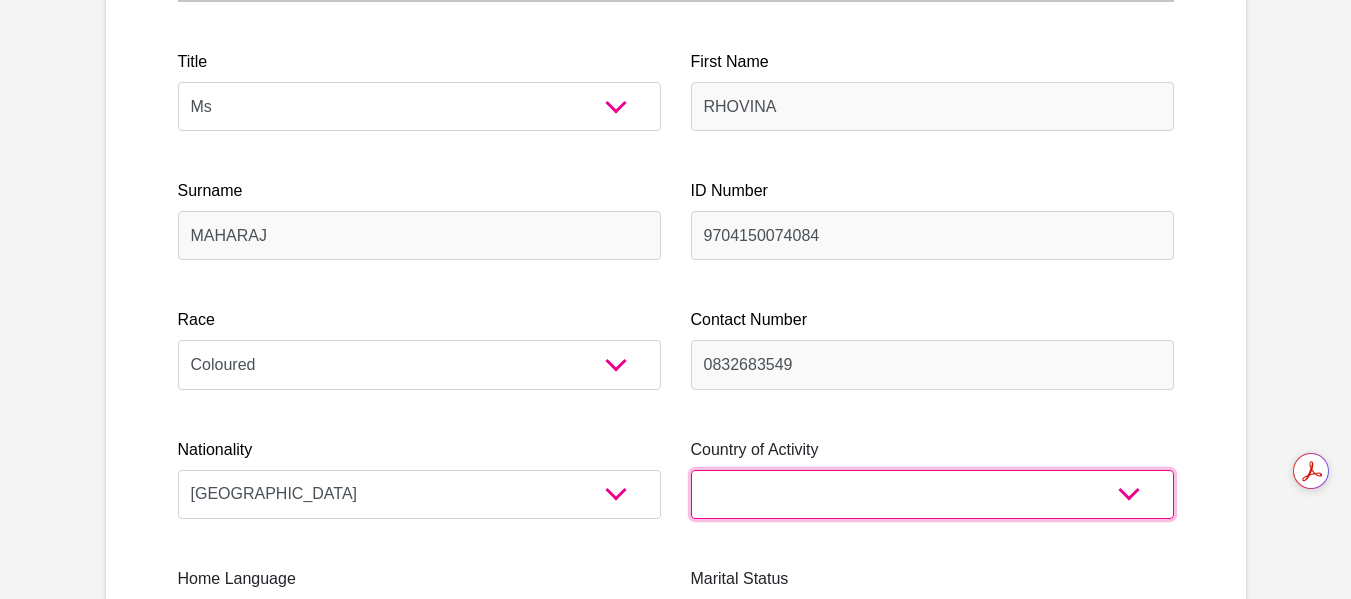 click on "[GEOGRAPHIC_DATA]
[GEOGRAPHIC_DATA]
[GEOGRAPHIC_DATA]
[GEOGRAPHIC_DATA]
[GEOGRAPHIC_DATA]
[GEOGRAPHIC_DATA] [GEOGRAPHIC_DATA]
[GEOGRAPHIC_DATA]
[GEOGRAPHIC_DATA]
[GEOGRAPHIC_DATA]
[GEOGRAPHIC_DATA]
[GEOGRAPHIC_DATA]
[GEOGRAPHIC_DATA]
[GEOGRAPHIC_DATA]
[GEOGRAPHIC_DATA]
[GEOGRAPHIC_DATA]
[DATE][GEOGRAPHIC_DATA]
[GEOGRAPHIC_DATA]
[GEOGRAPHIC_DATA]
[GEOGRAPHIC_DATA]
[GEOGRAPHIC_DATA]" at bounding box center [932, 494] 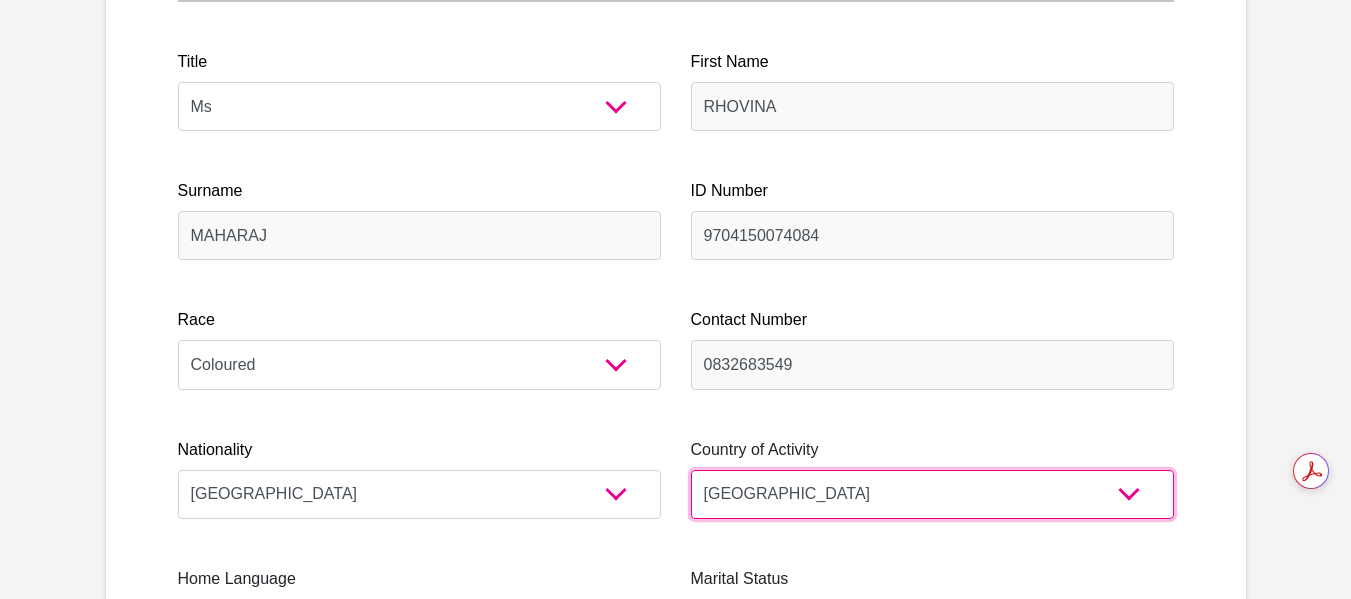 click on "[GEOGRAPHIC_DATA]
[GEOGRAPHIC_DATA]
[GEOGRAPHIC_DATA]
[GEOGRAPHIC_DATA]
[GEOGRAPHIC_DATA]
[GEOGRAPHIC_DATA] [GEOGRAPHIC_DATA]
[GEOGRAPHIC_DATA]
[GEOGRAPHIC_DATA]
[GEOGRAPHIC_DATA]
[GEOGRAPHIC_DATA]
[GEOGRAPHIC_DATA]
[GEOGRAPHIC_DATA]
[GEOGRAPHIC_DATA]
[GEOGRAPHIC_DATA]
[GEOGRAPHIC_DATA]
[DATE][GEOGRAPHIC_DATA]
[GEOGRAPHIC_DATA]
[GEOGRAPHIC_DATA]
[GEOGRAPHIC_DATA]
[GEOGRAPHIC_DATA]" at bounding box center [932, 494] 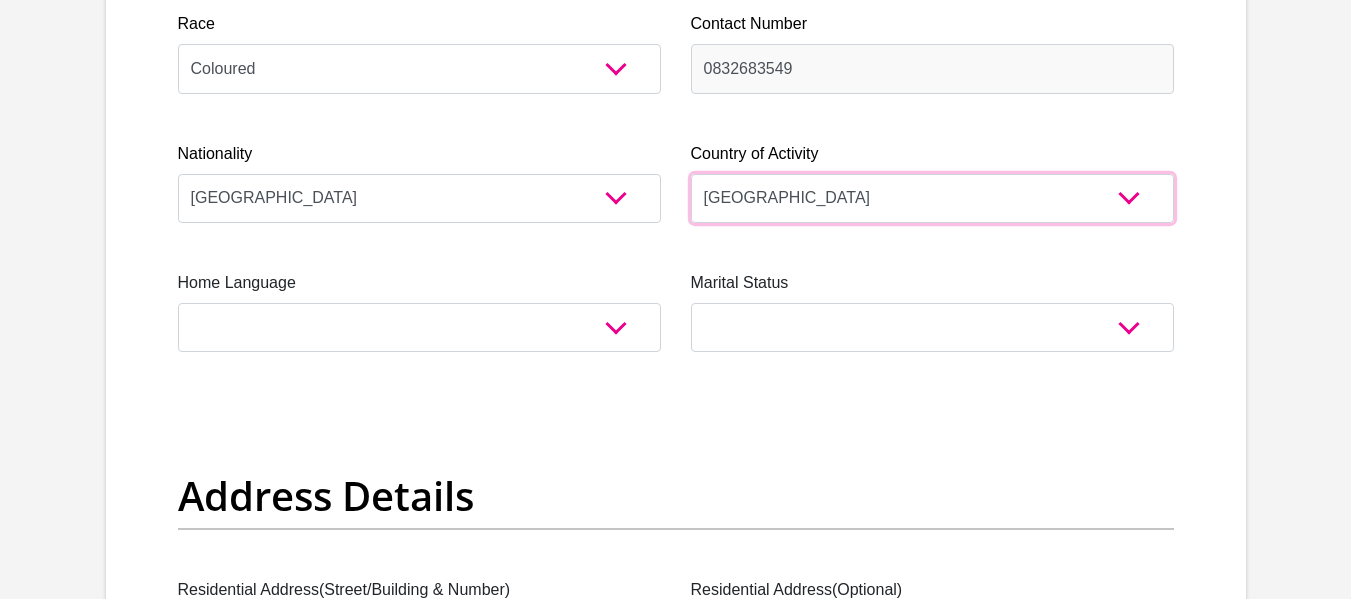 scroll, scrollTop: 600, scrollLeft: 0, axis: vertical 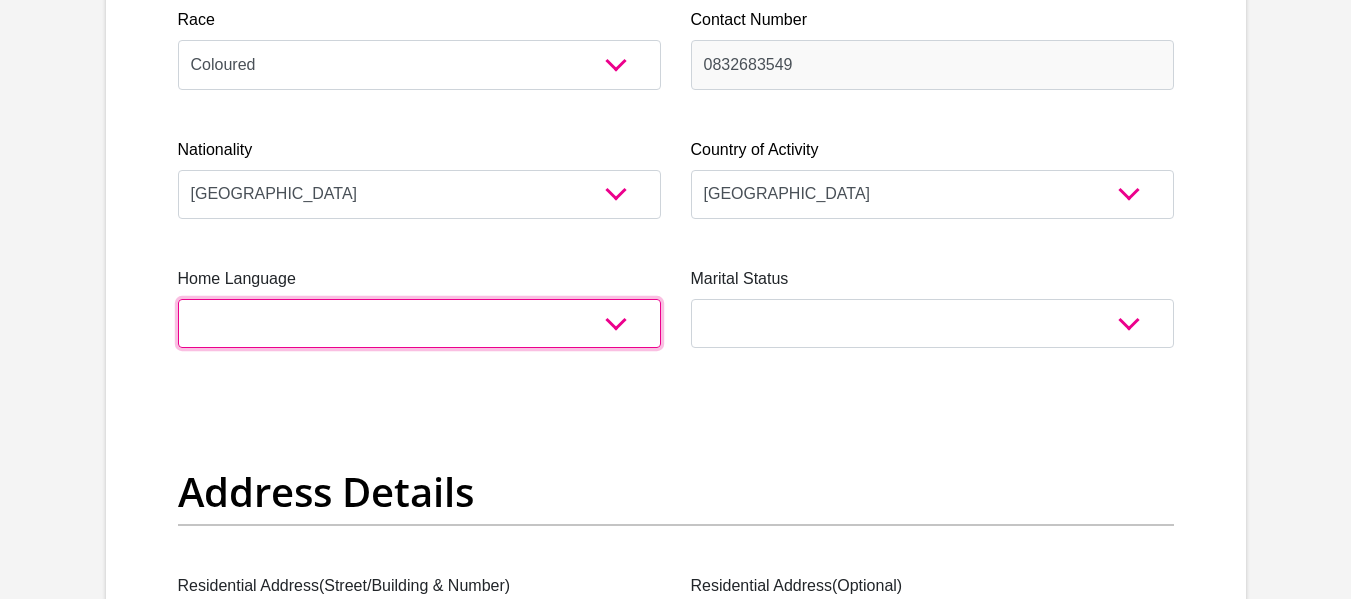click on "Afrikaans
English
Sepedi
South Ndebele
Southern Sotho
Swati
Tsonga
Tswana
Venda
Xhosa
Zulu
Other" at bounding box center (419, 323) 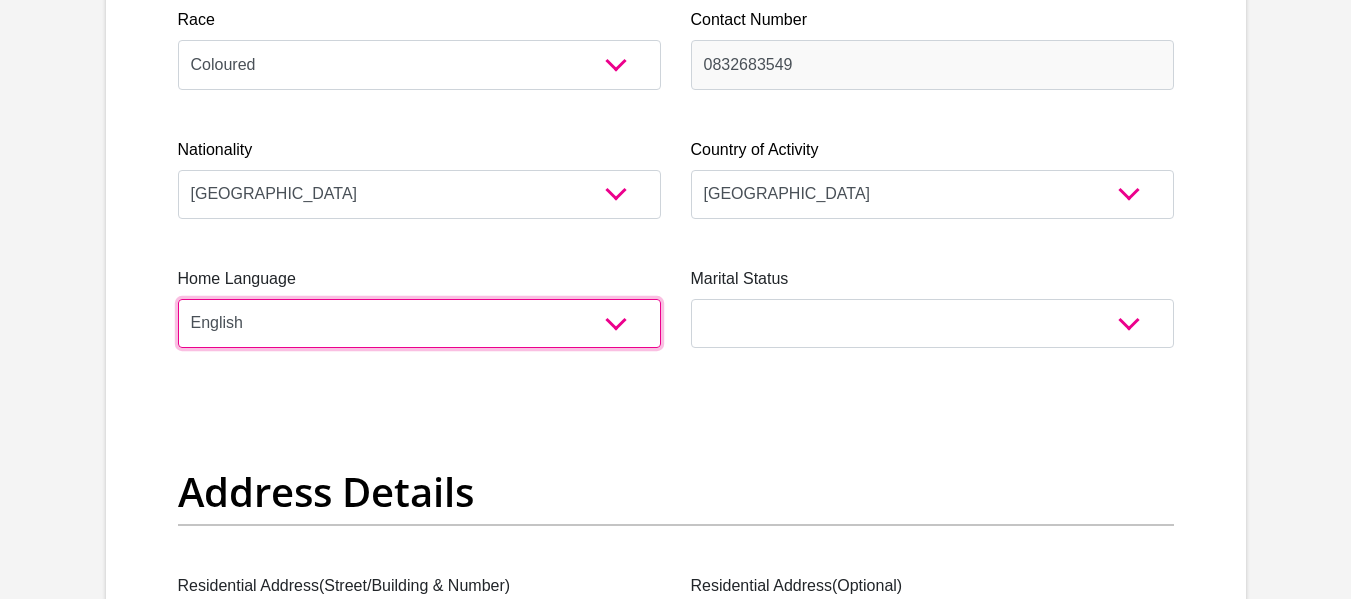 click on "Afrikaans
English
Sepedi
South Ndebele
Southern Sotho
Swati
Tsonga
Tswana
Venda
Xhosa
Zulu
Other" at bounding box center [419, 323] 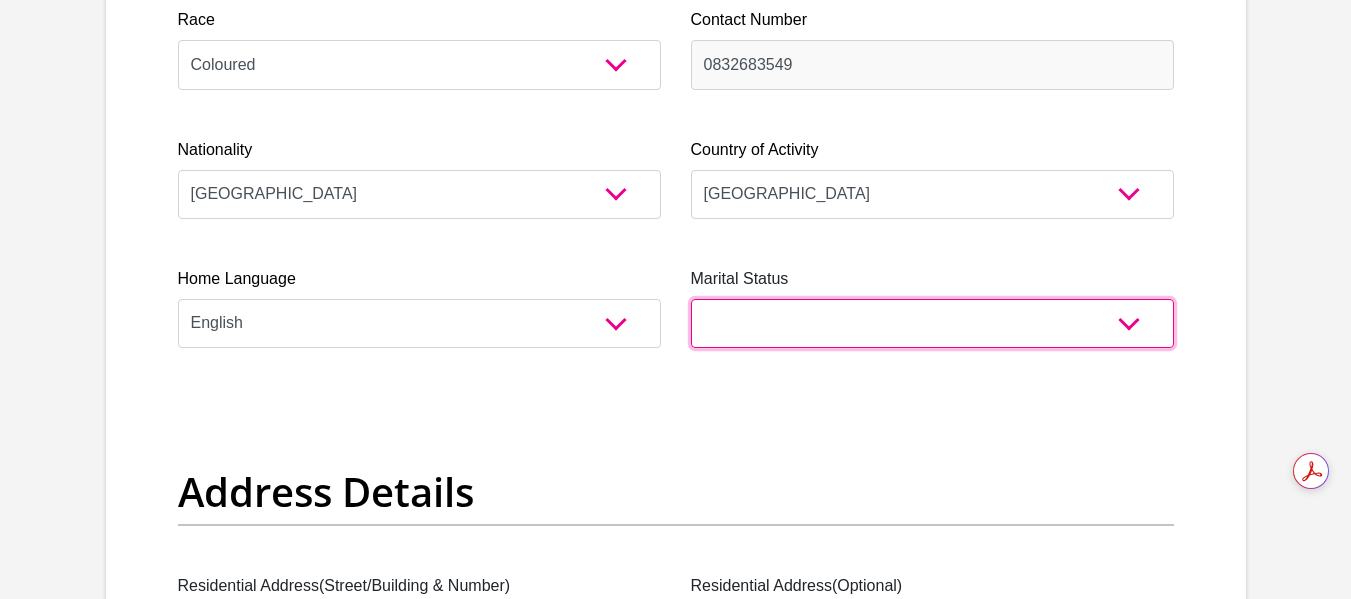 click on "Married ANC
Single
Divorced
Widowed
Married COP or Customary Law" at bounding box center (932, 323) 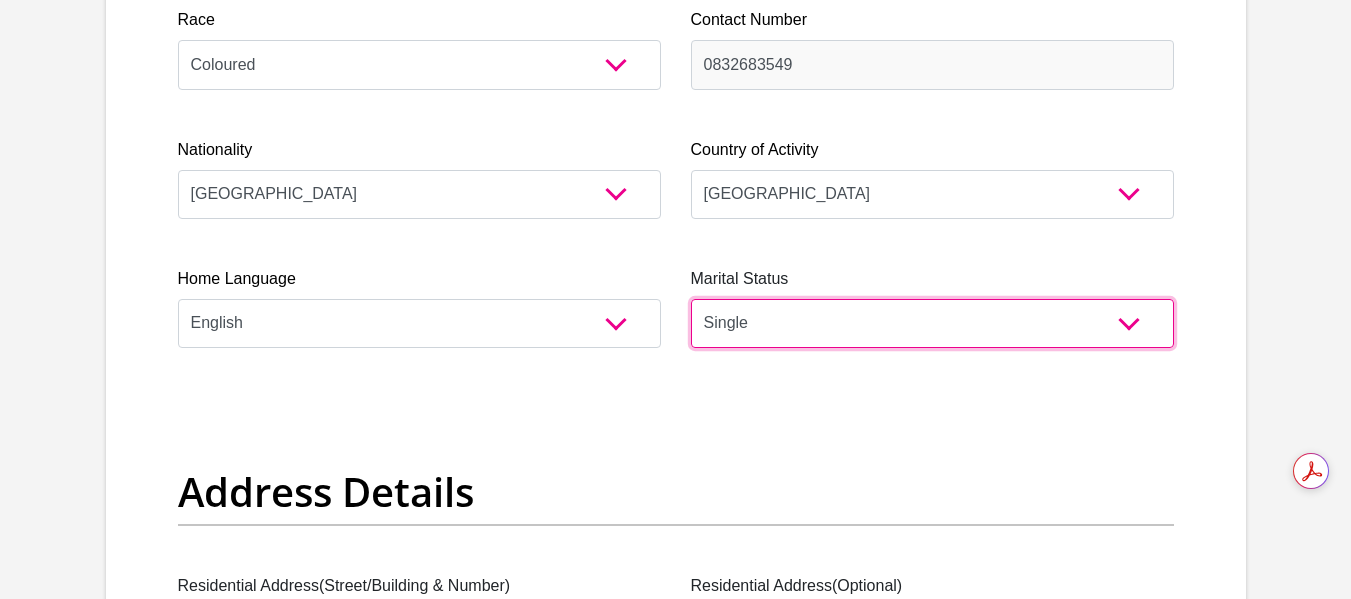 click on "Married ANC
Single
Divorced
Widowed
Married COP or Customary Law" at bounding box center (932, 323) 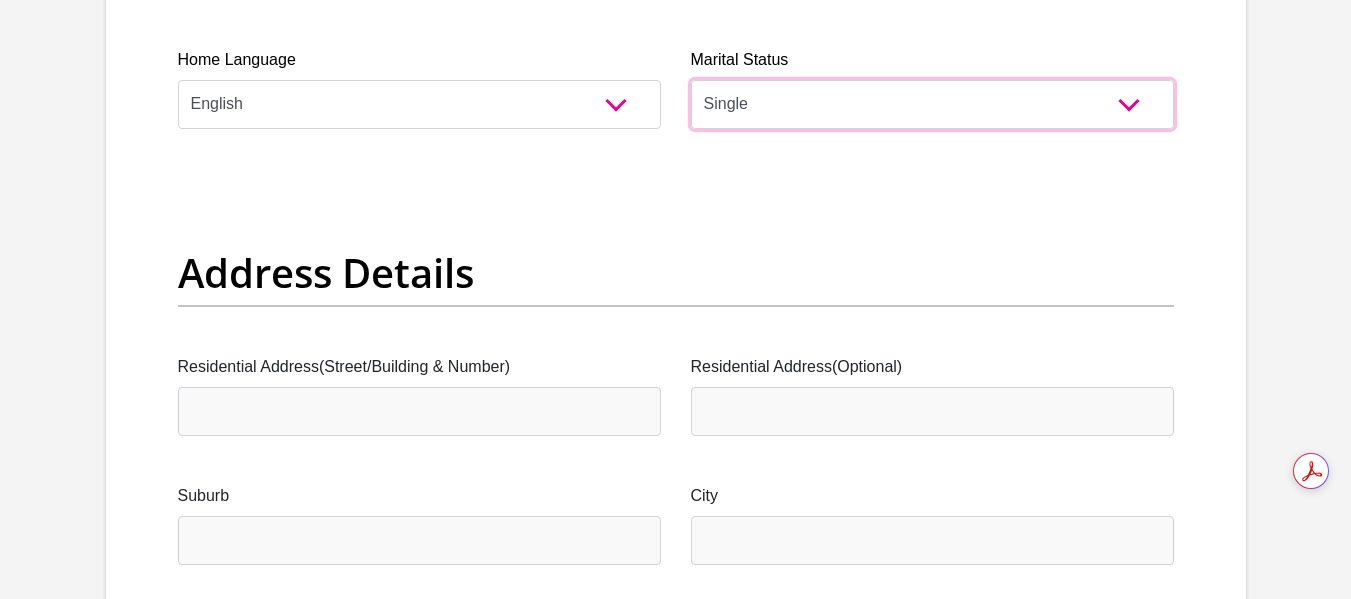 scroll, scrollTop: 900, scrollLeft: 0, axis: vertical 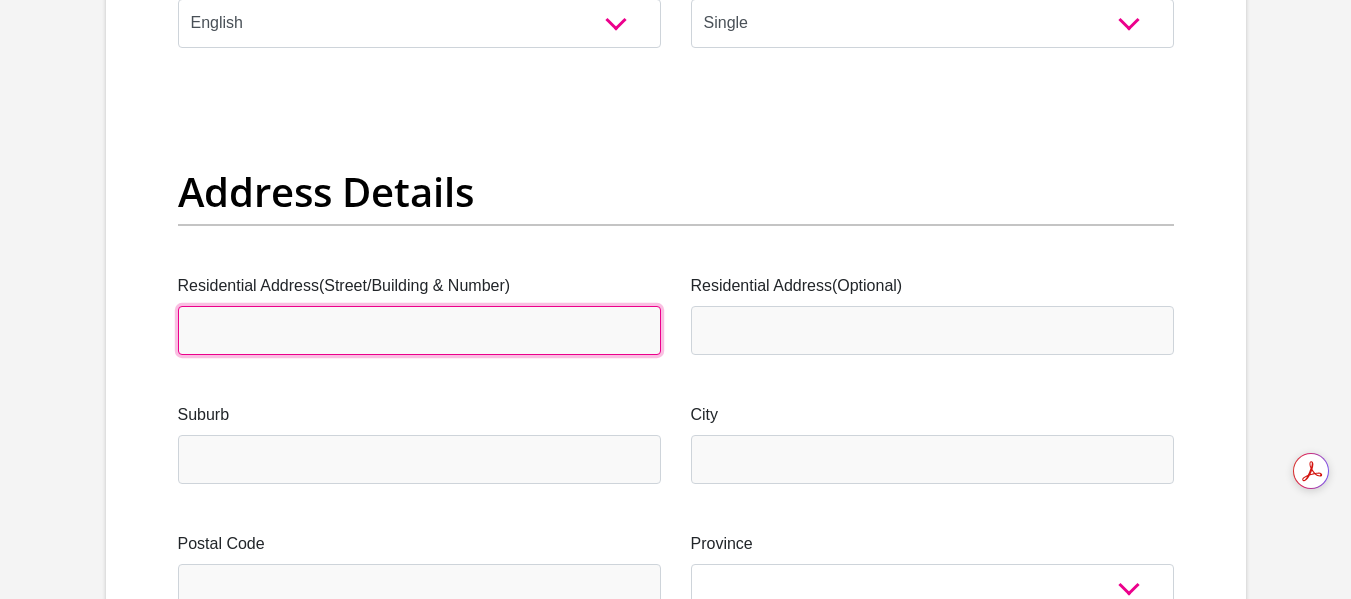 click on "Residential Address(Street/Building & Number)" at bounding box center (419, 330) 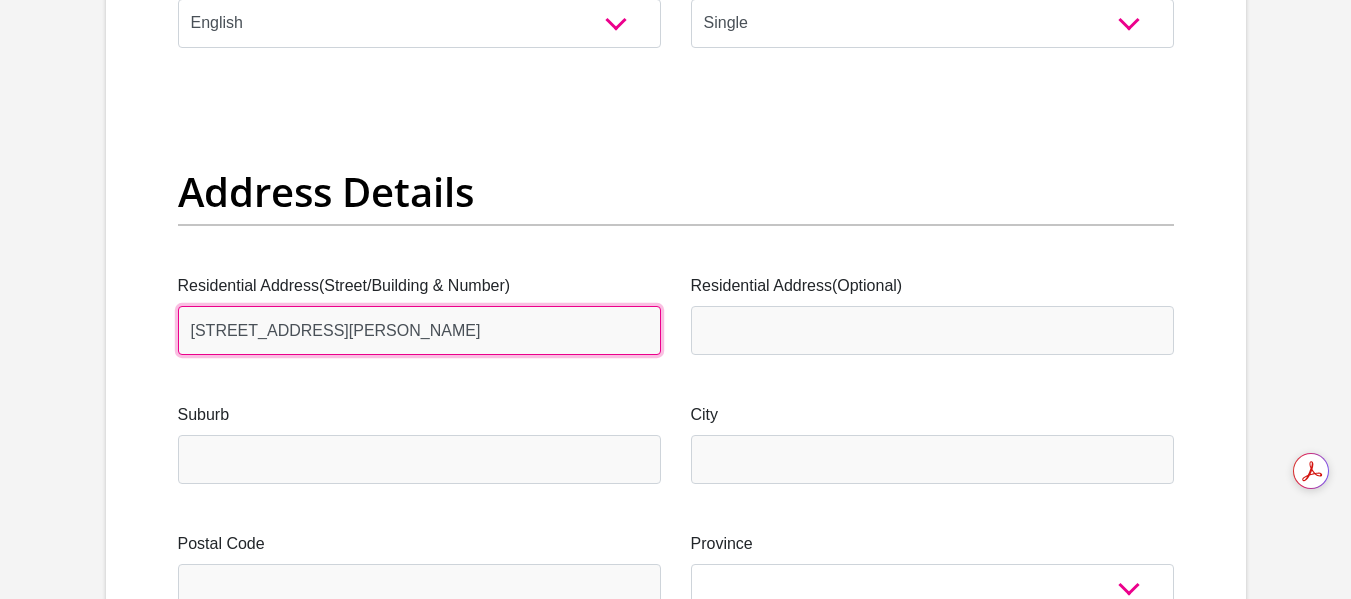 type on "[PERSON_NAME]" 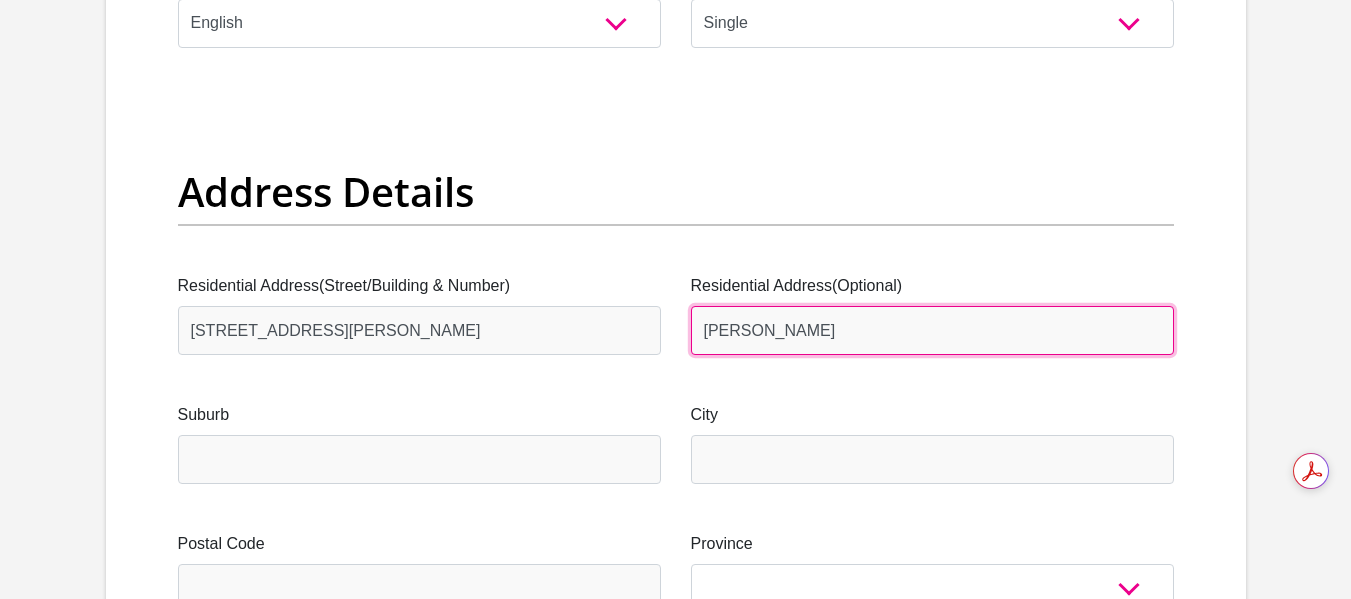 type on "Umzinto" 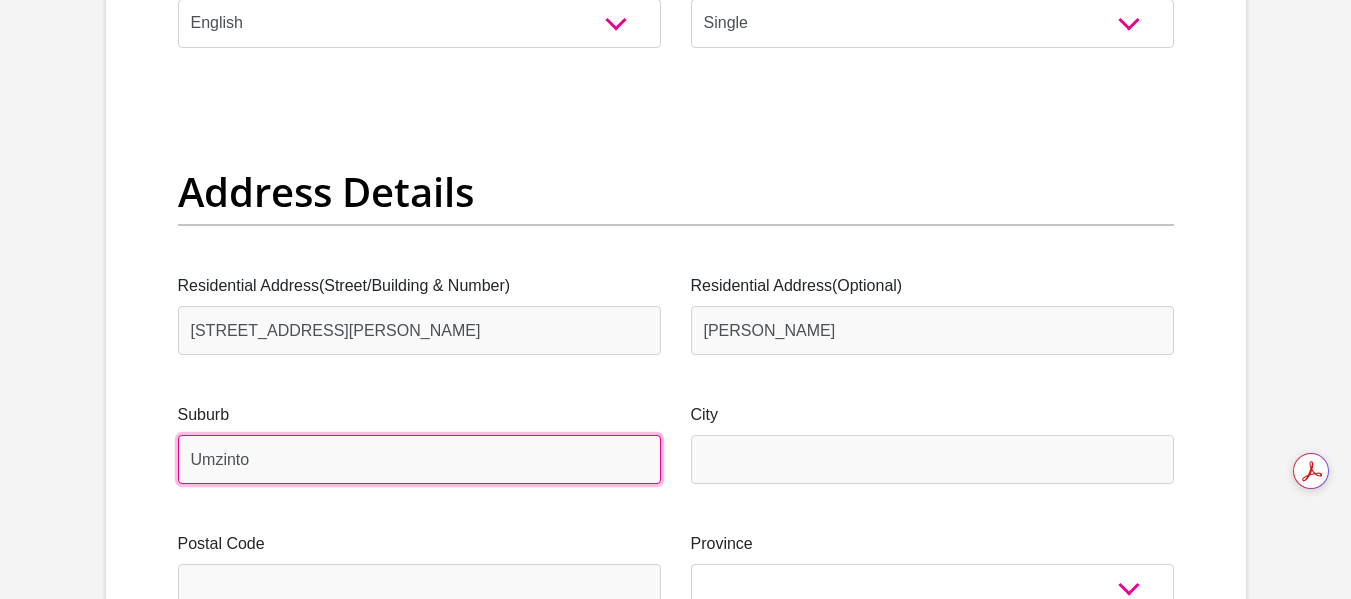 type on "Umzinto" 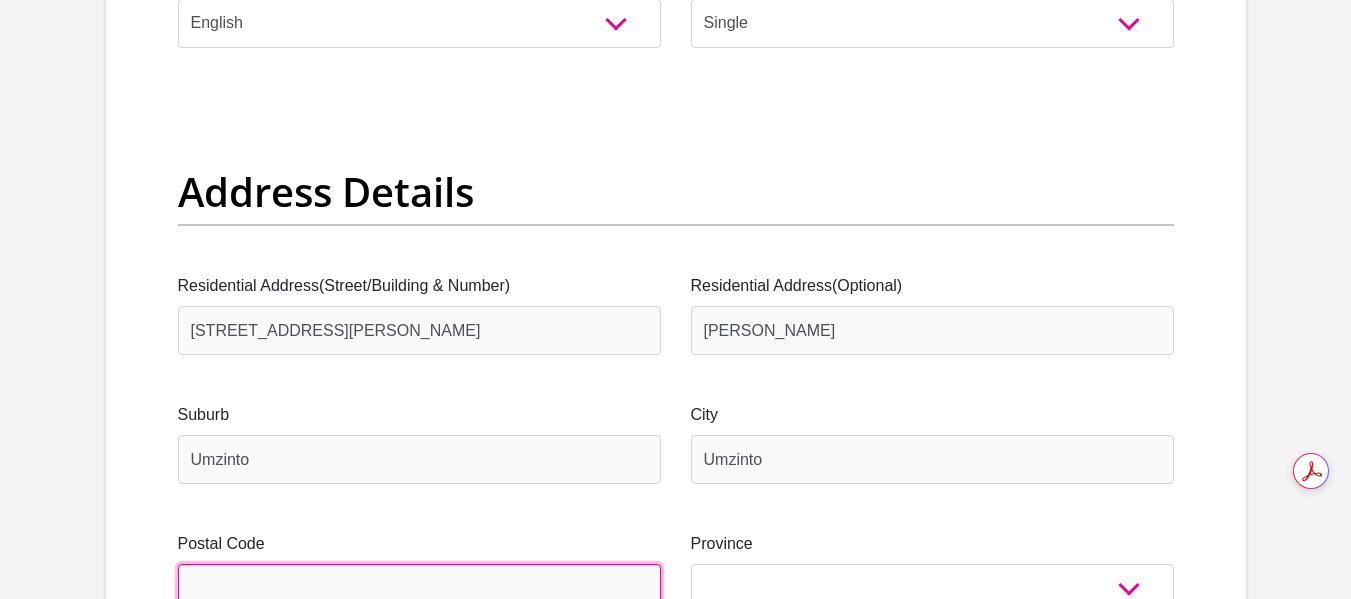 type on "4200" 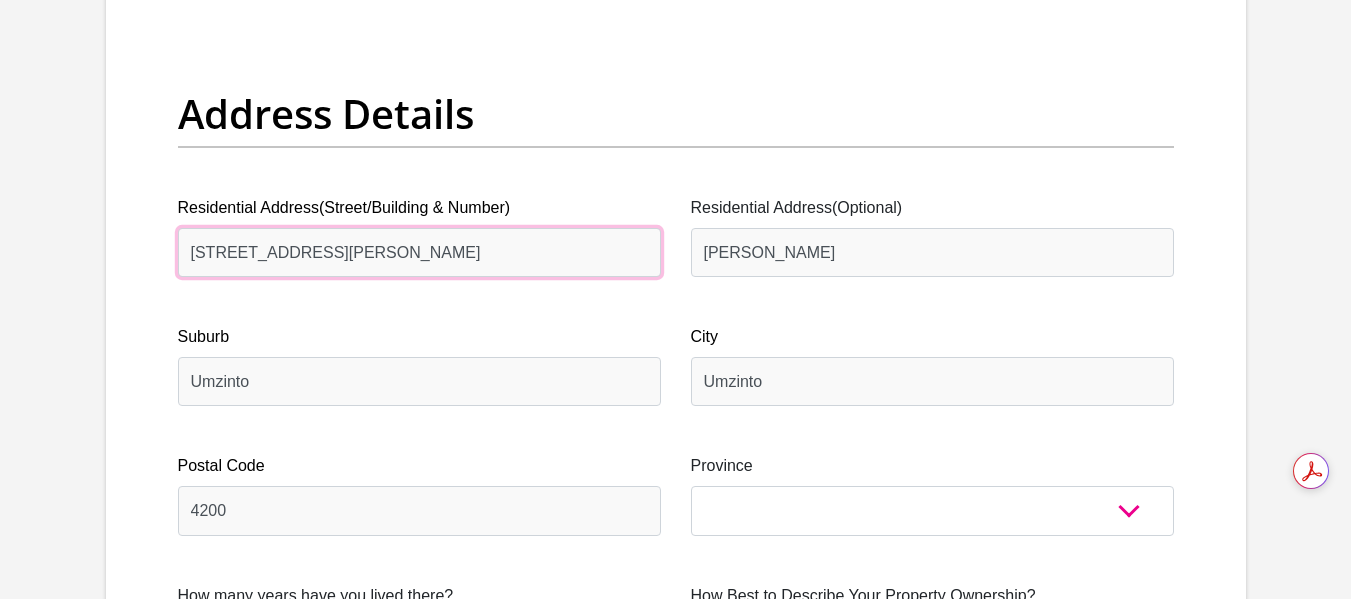 scroll, scrollTop: 1100, scrollLeft: 0, axis: vertical 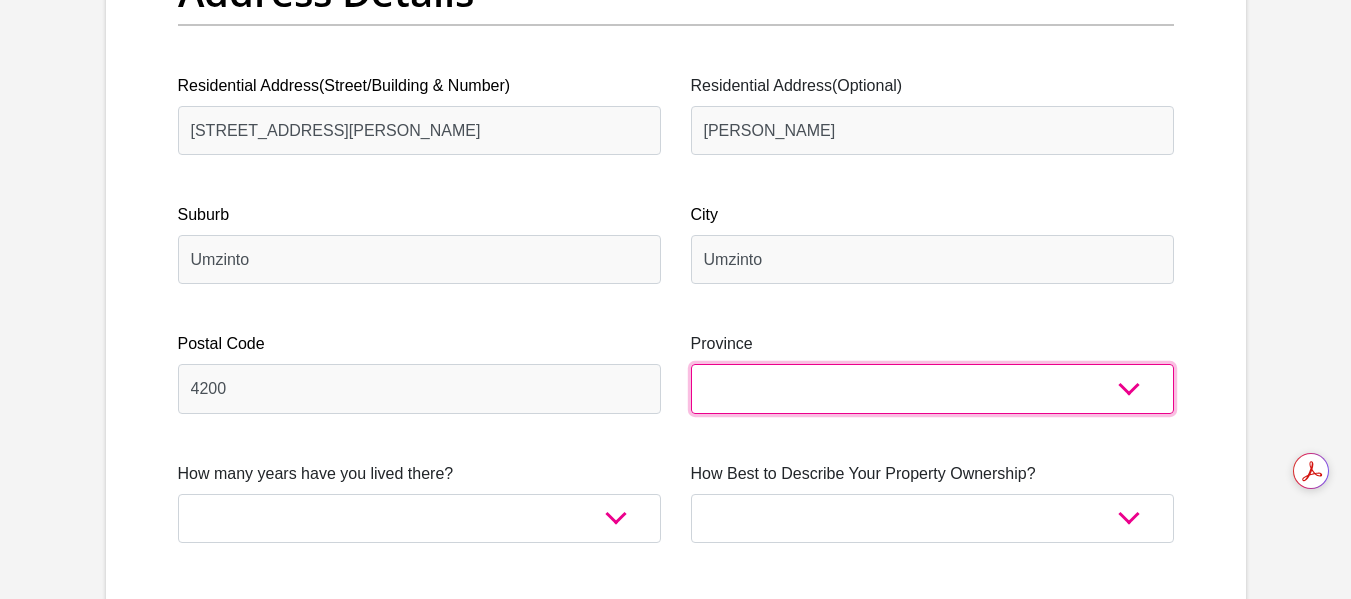 click on "Eastern Cape
Free State
[GEOGRAPHIC_DATA]
[GEOGRAPHIC_DATA][DATE]
[GEOGRAPHIC_DATA]
[GEOGRAPHIC_DATA]
[GEOGRAPHIC_DATA]
[GEOGRAPHIC_DATA]" at bounding box center (932, 388) 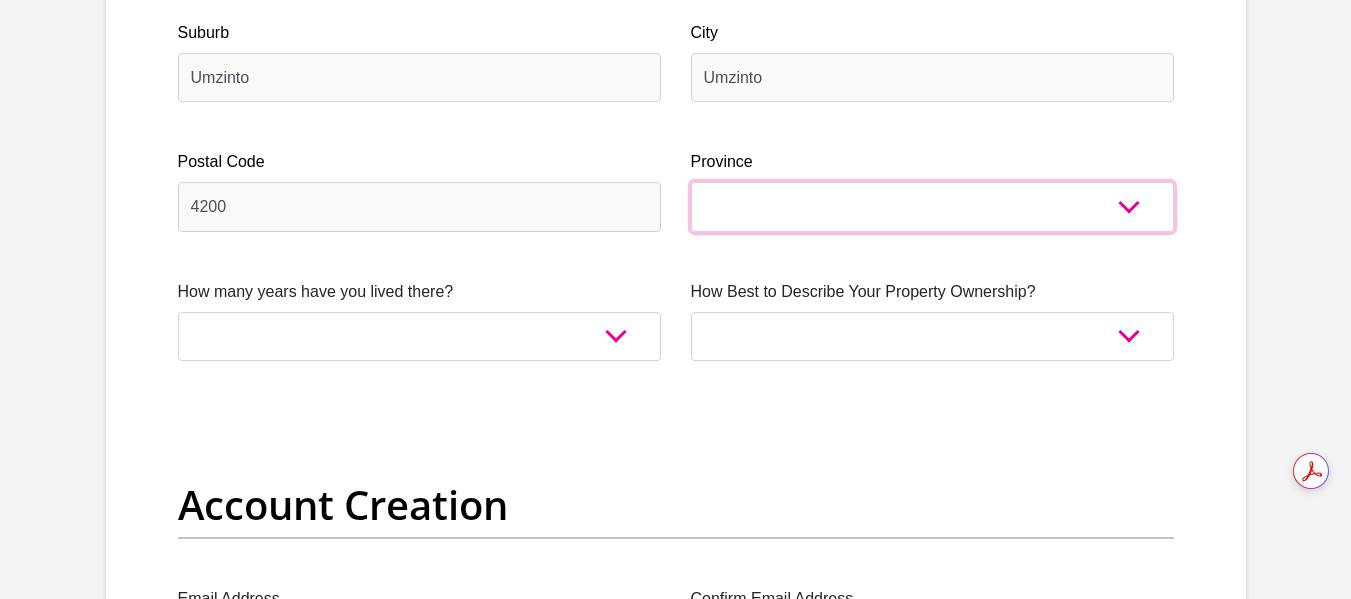 scroll, scrollTop: 1300, scrollLeft: 0, axis: vertical 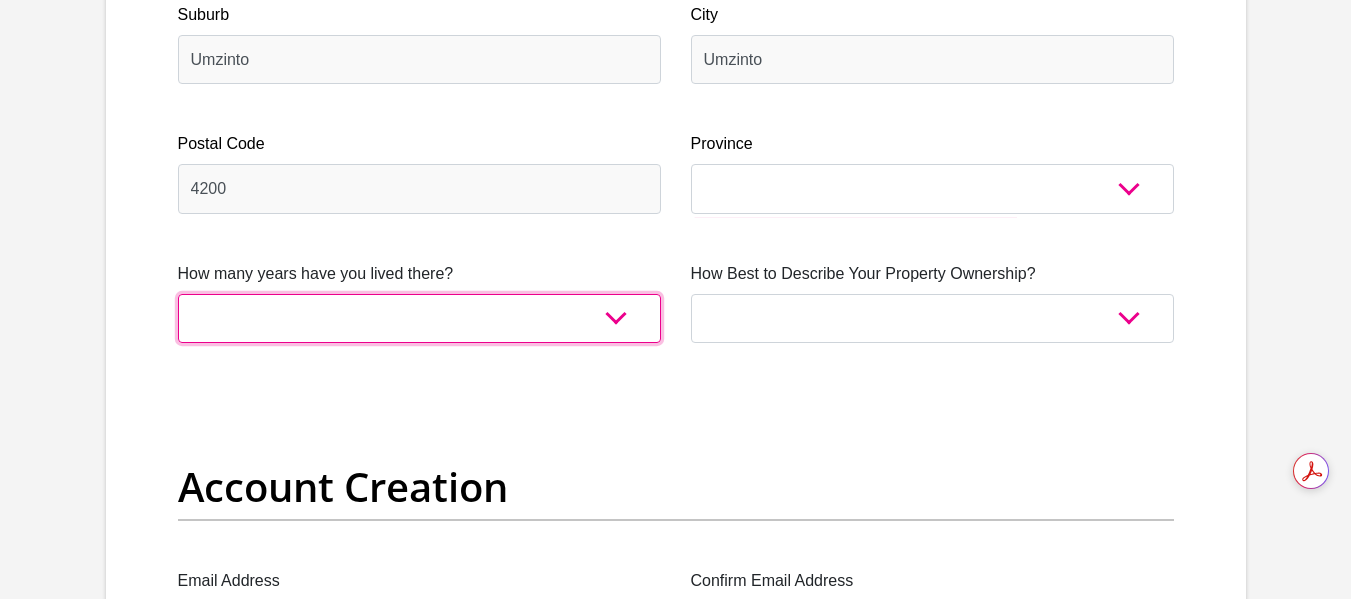 click on "less than 1 year
1-3 years
3-5 years
5+ years" at bounding box center (419, 318) 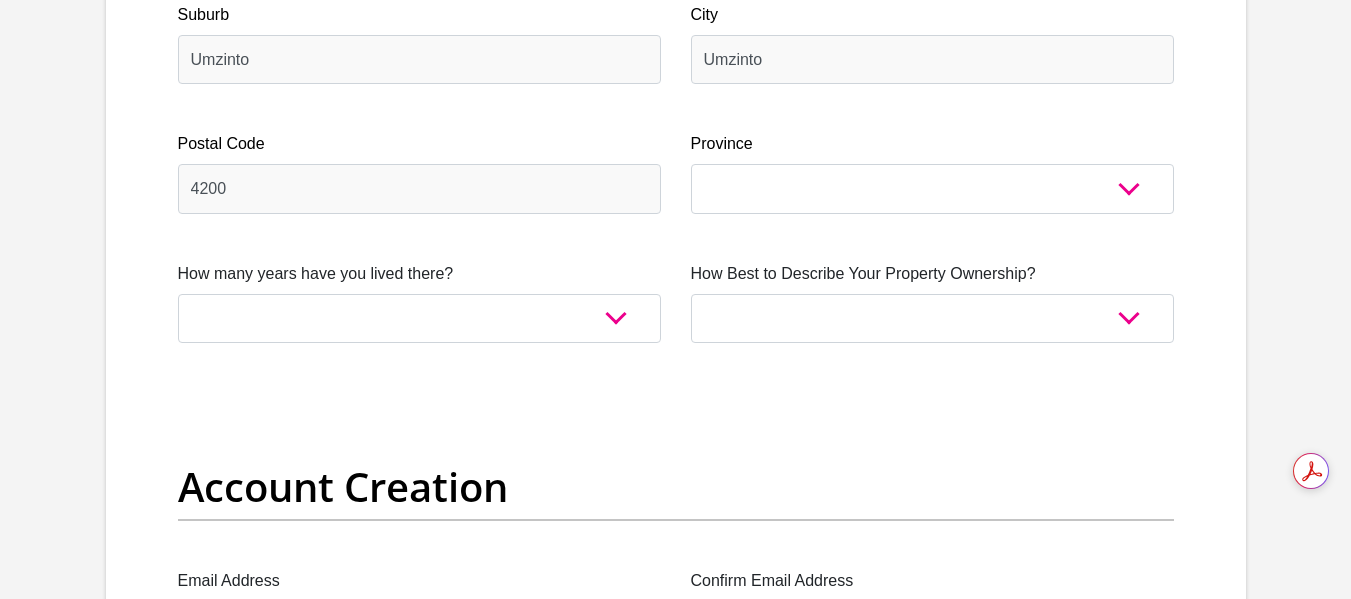 click on "Account Creation" at bounding box center (676, 487) 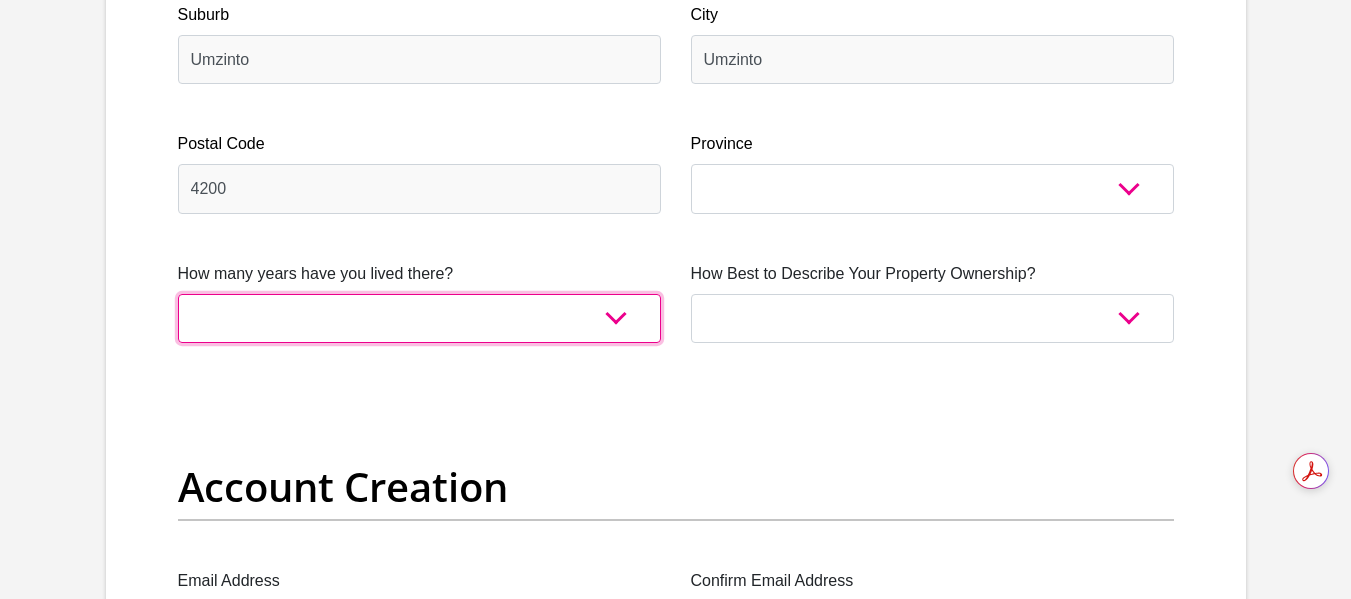 drag, startPoint x: 613, startPoint y: 316, endPoint x: 581, endPoint y: 339, distance: 39.40812 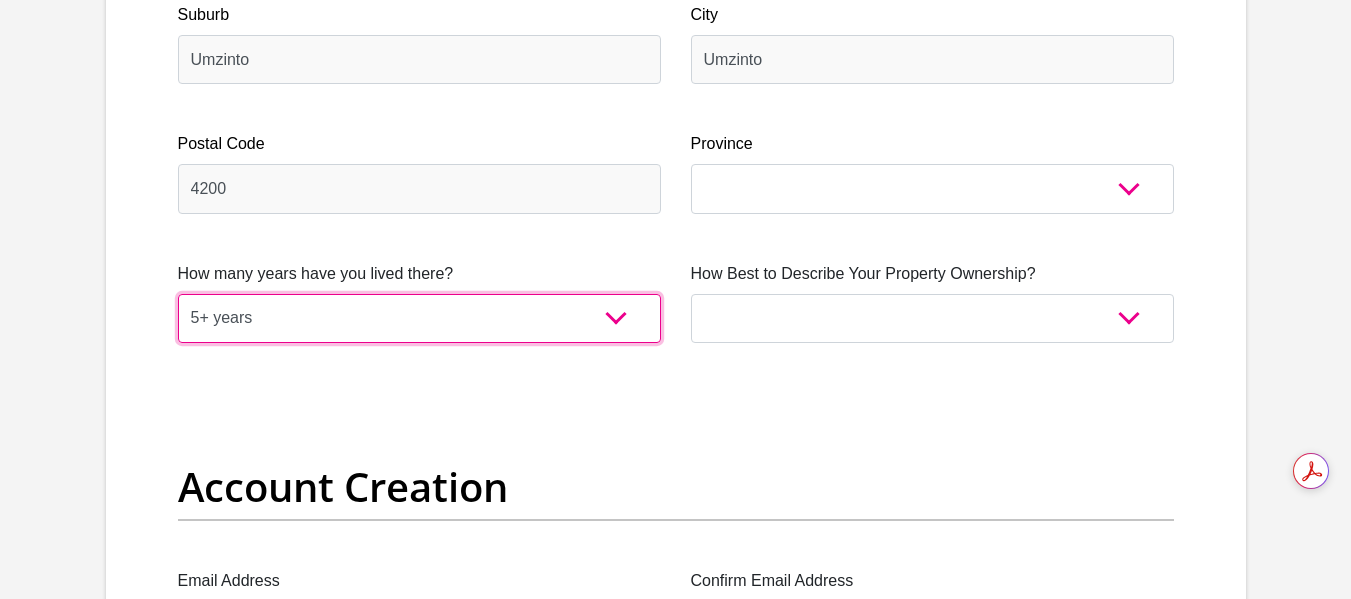 click on "less than 1 year
1-3 years
3-5 years
5+ years" at bounding box center (419, 318) 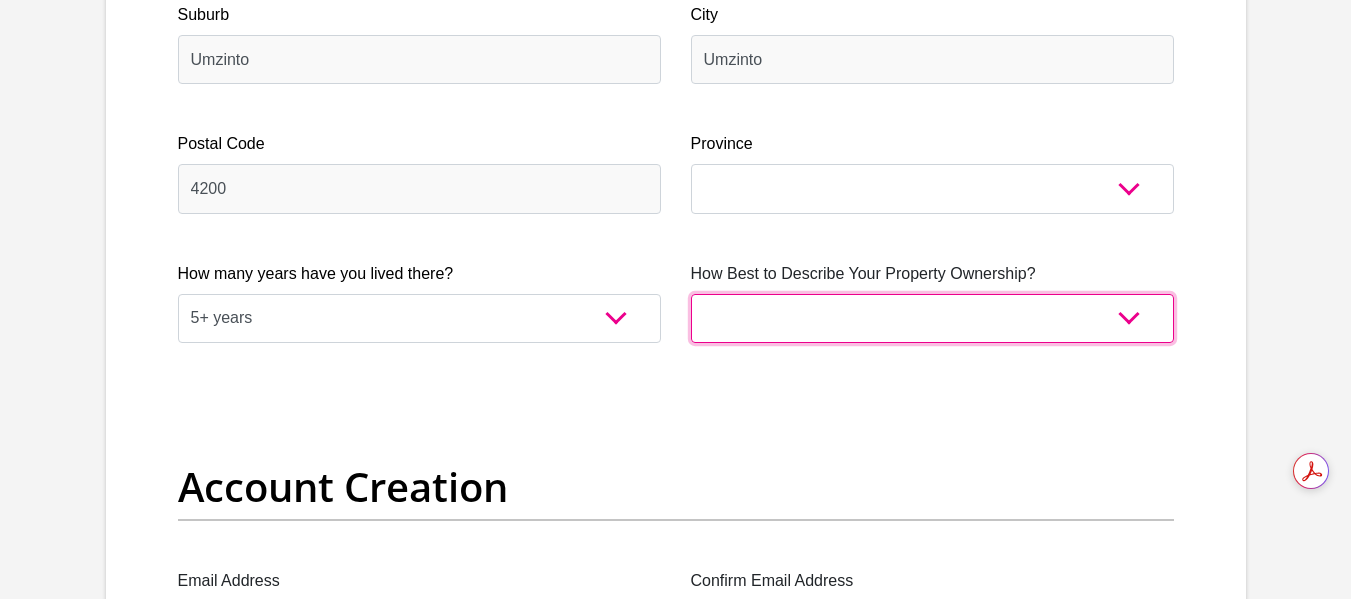 click on "Owned
Rented
Family Owned
Company Dwelling" at bounding box center [932, 318] 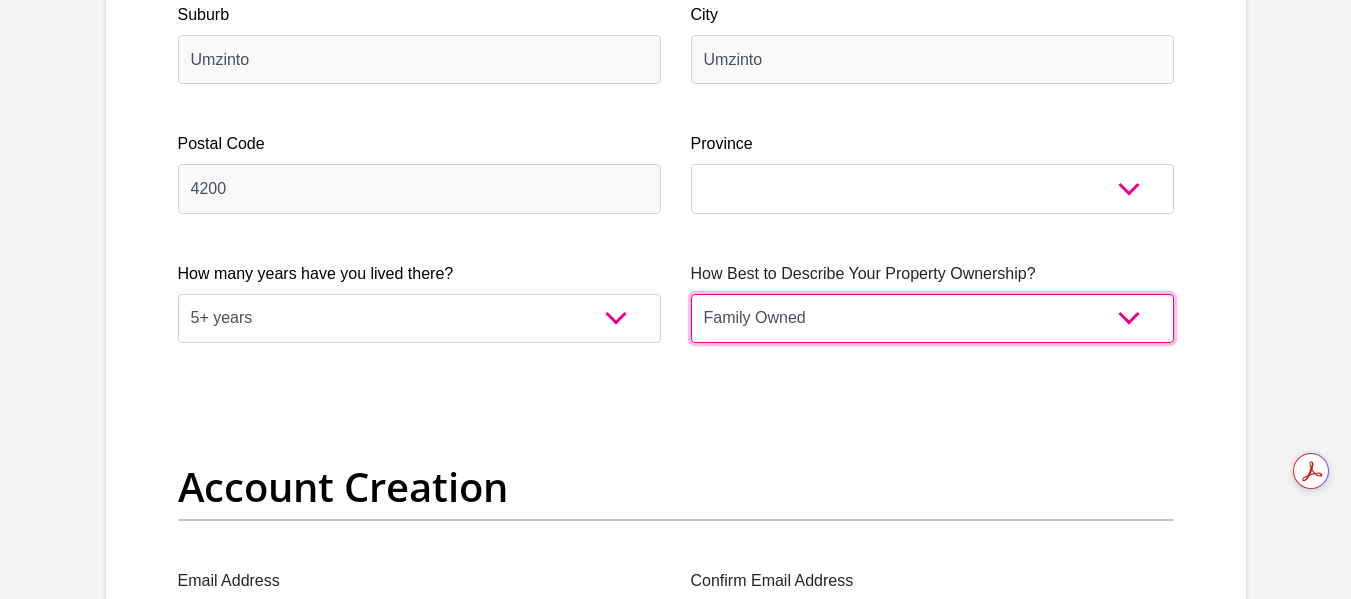 click on "Owned
Rented
Family Owned
Company Dwelling" at bounding box center (932, 318) 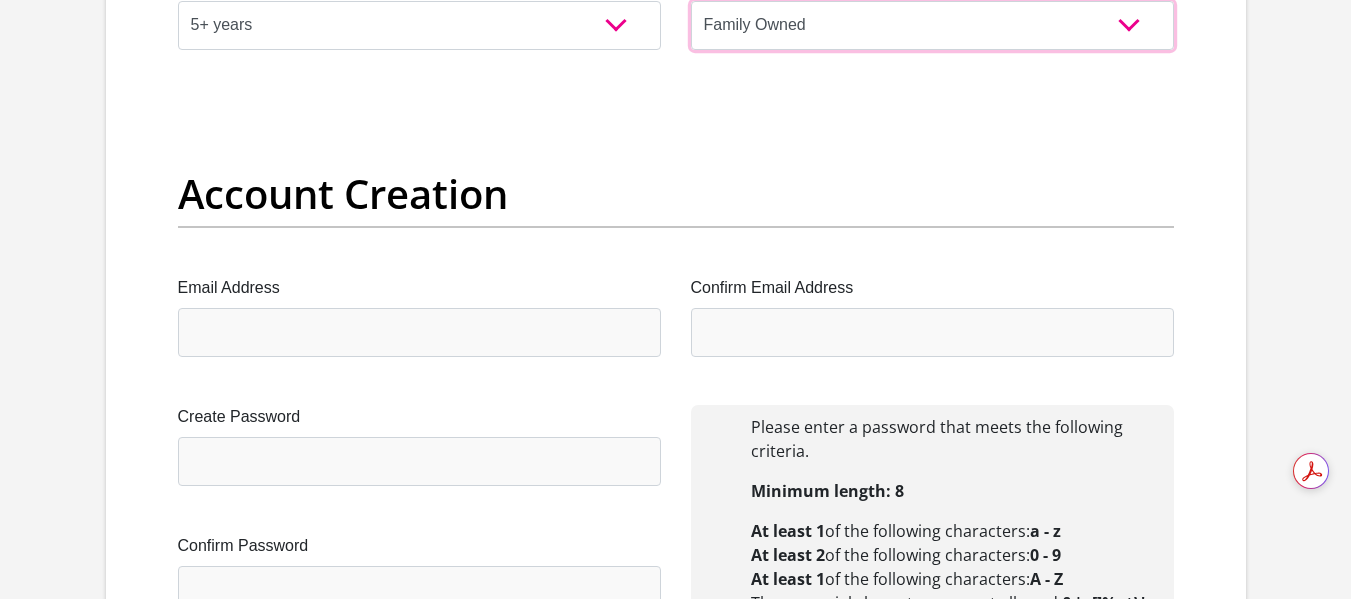 scroll, scrollTop: 1600, scrollLeft: 0, axis: vertical 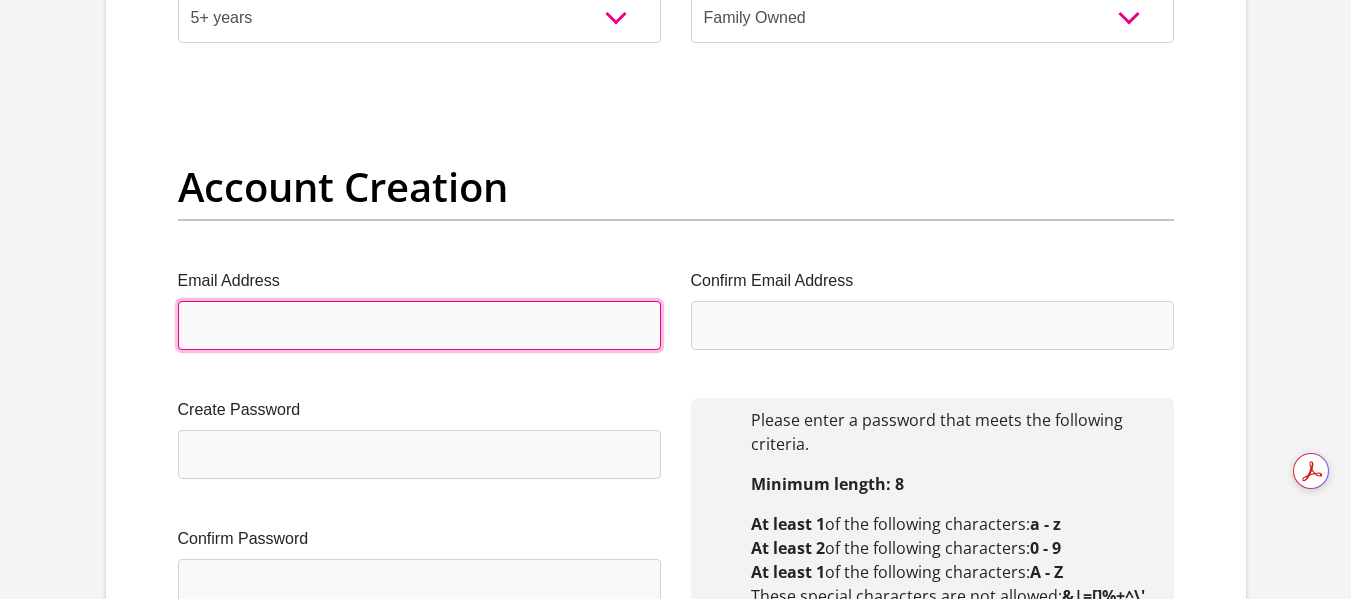 click on "Email Address" at bounding box center (419, 325) 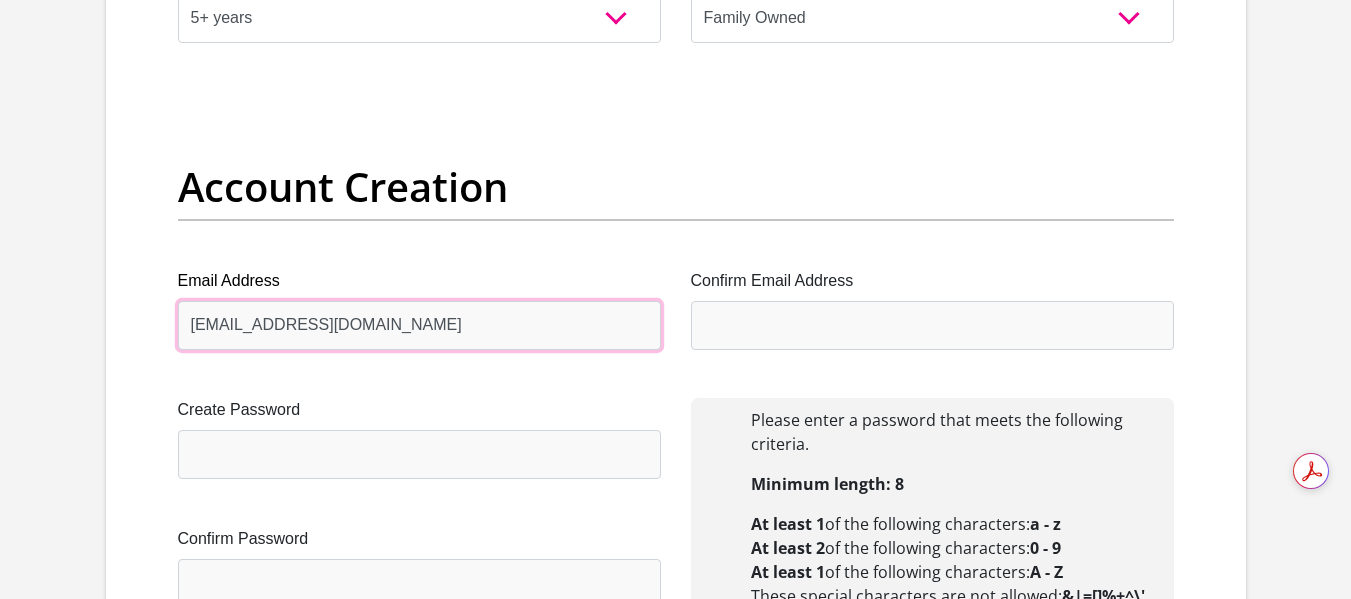 type on "[EMAIL_ADDRESS][DOMAIN_NAME]" 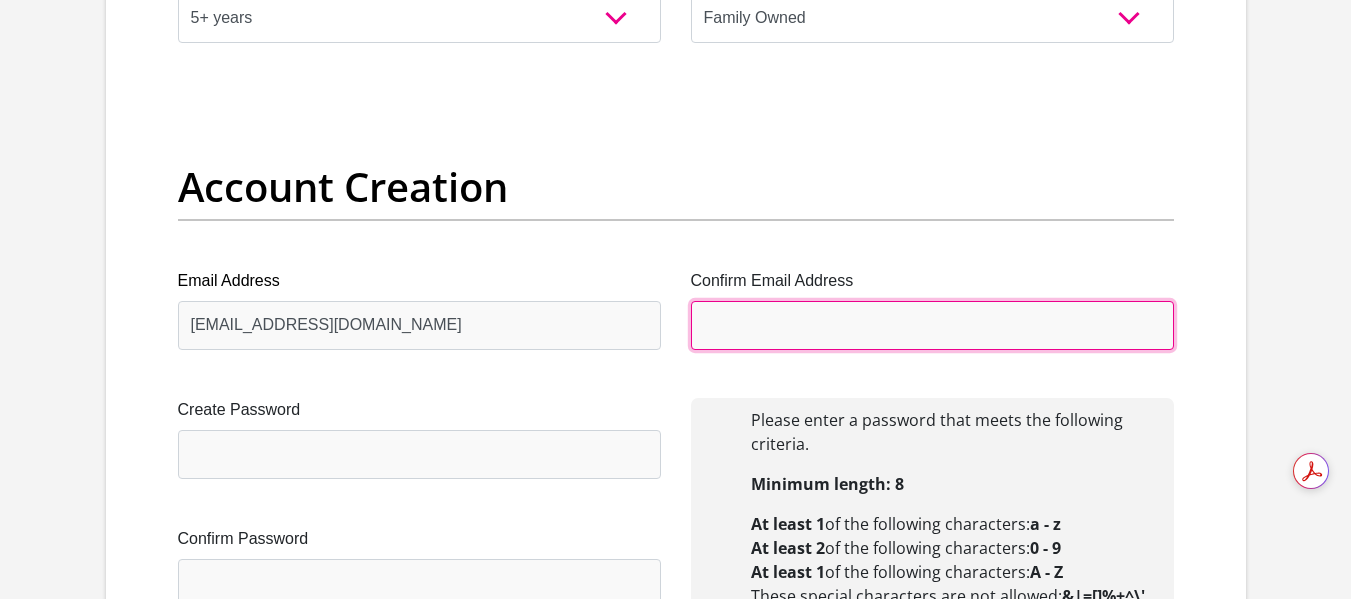 click on "Confirm Email Address" at bounding box center [932, 325] 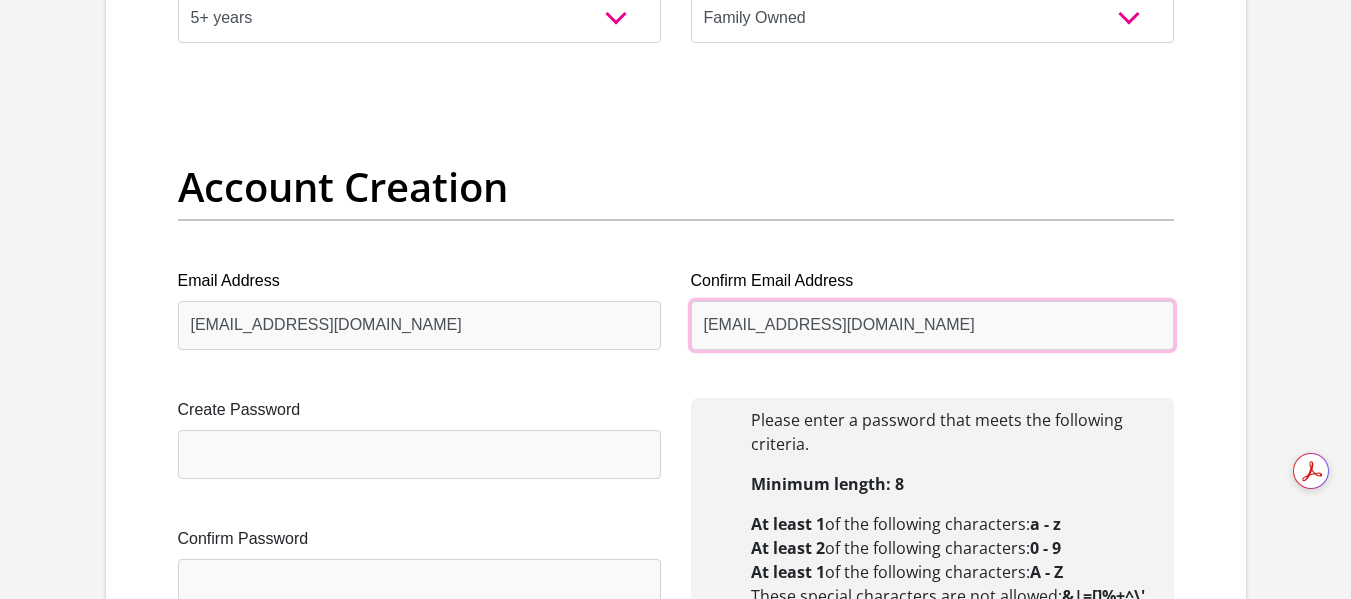 type on "[EMAIL_ADDRESS][DOMAIN_NAME]" 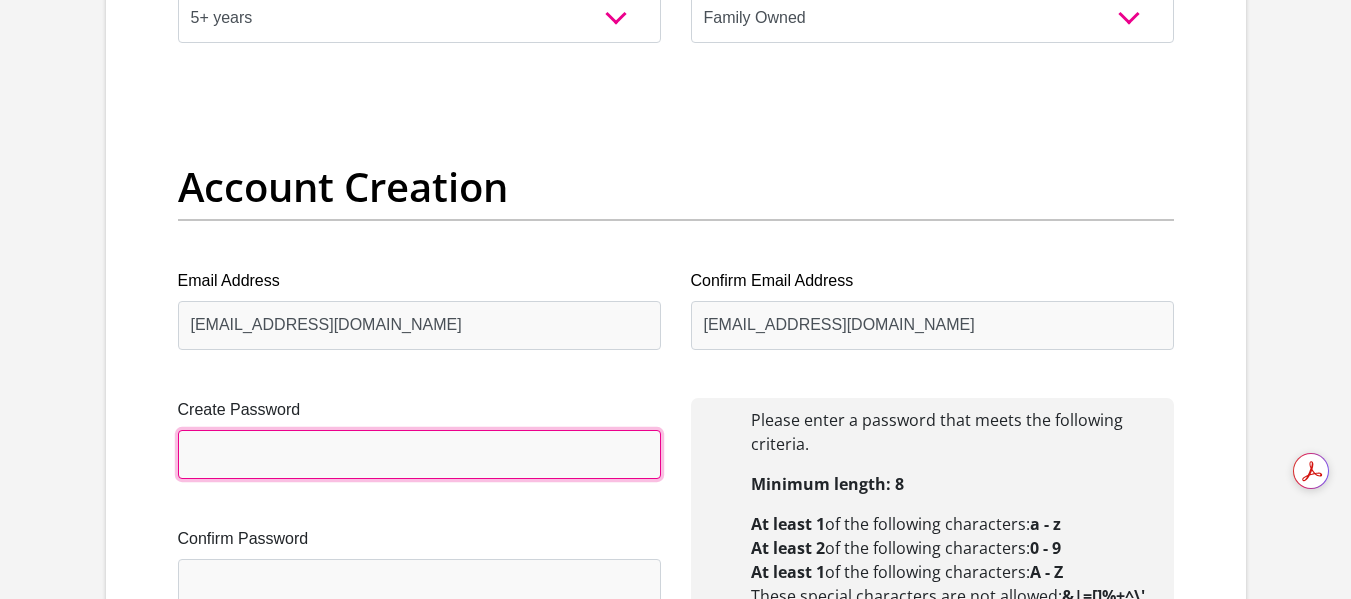 click on "Create Password" at bounding box center (419, 454) 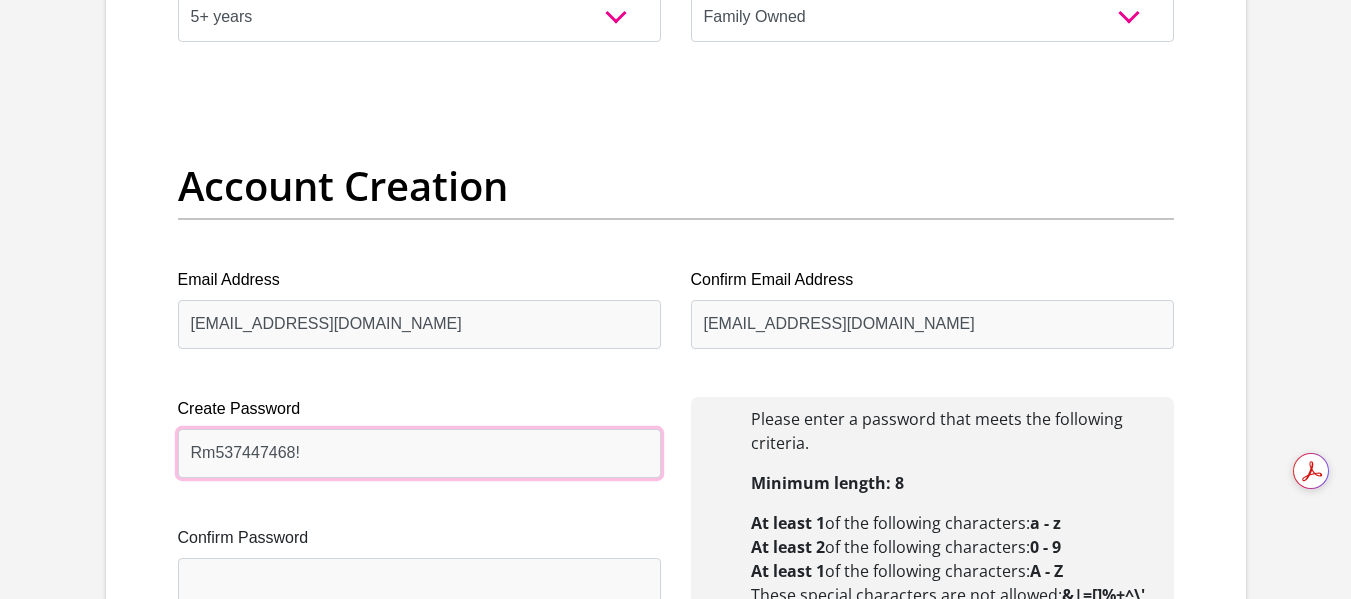 scroll, scrollTop: 1700, scrollLeft: 0, axis: vertical 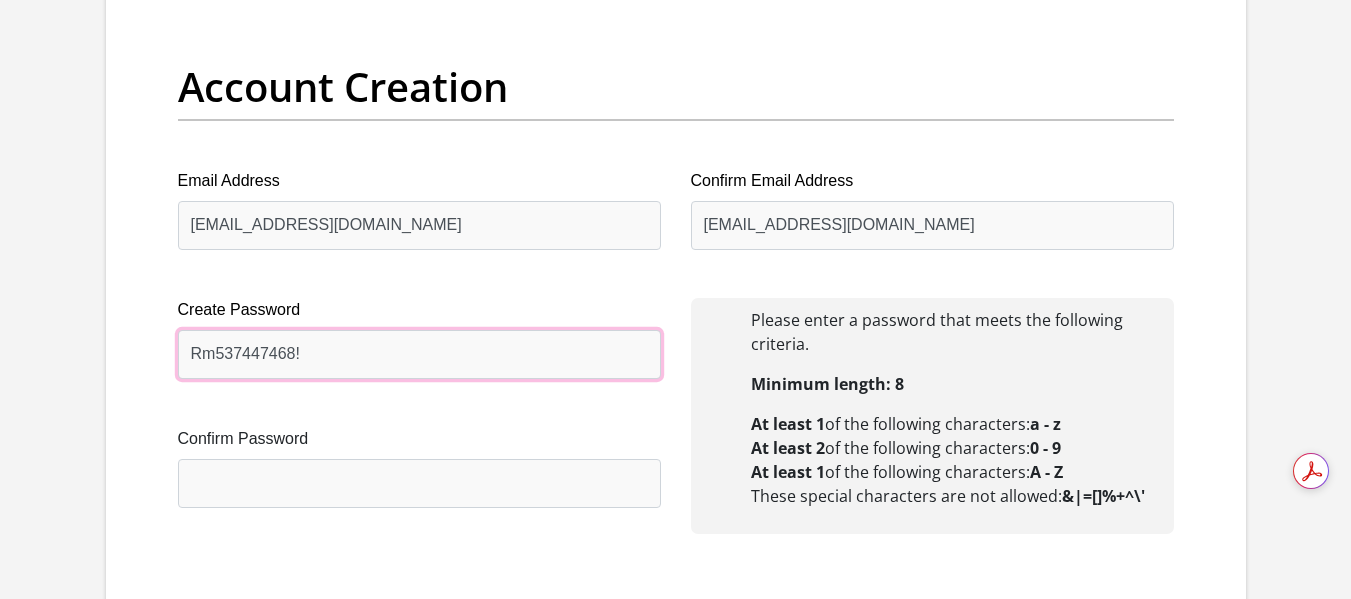 type on "Rm537447468!" 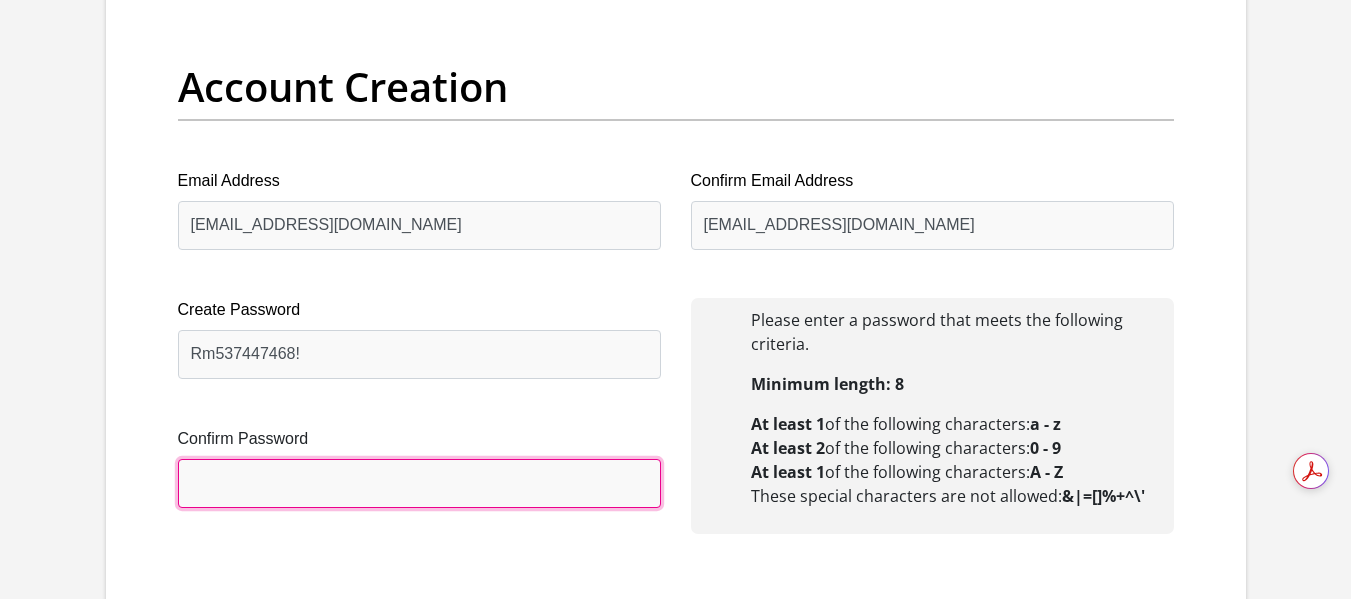 click on "Confirm Password" at bounding box center (419, 483) 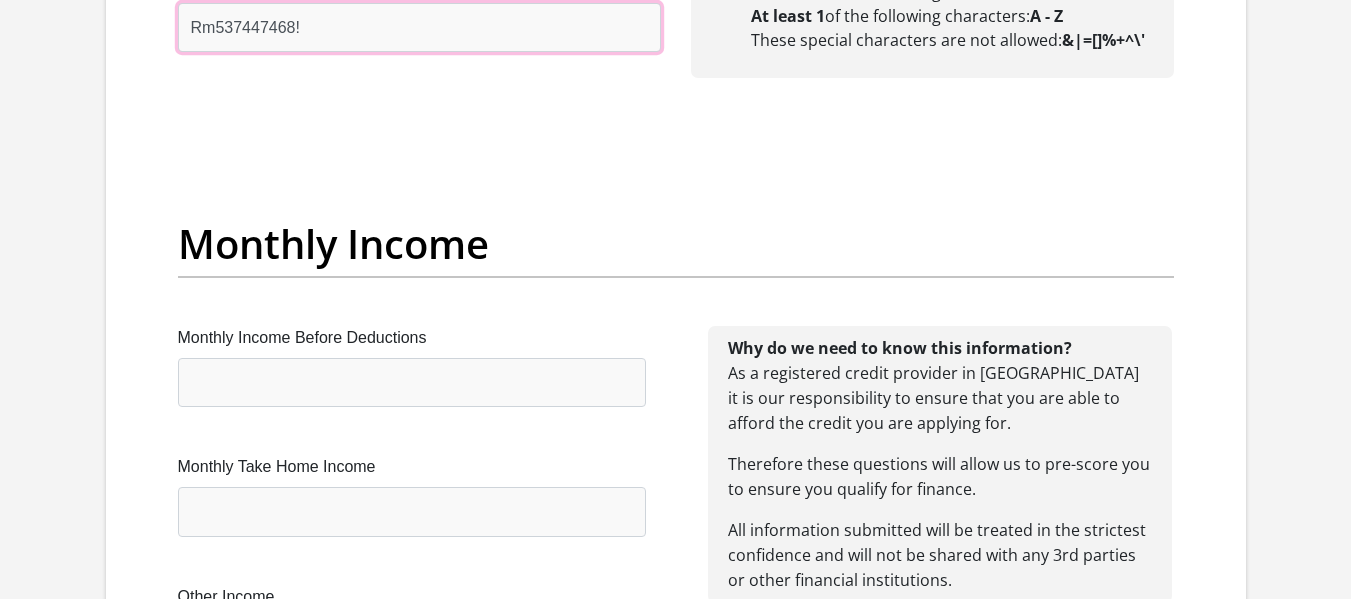 scroll, scrollTop: 2200, scrollLeft: 0, axis: vertical 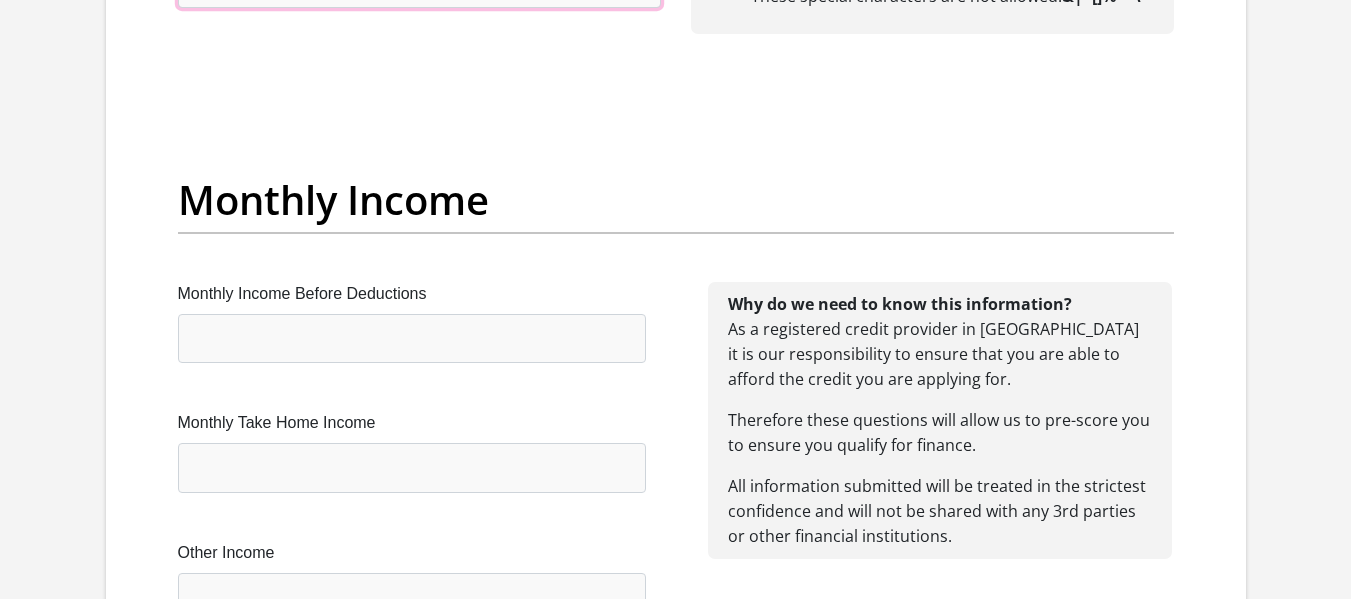 type on "Rm537447468!" 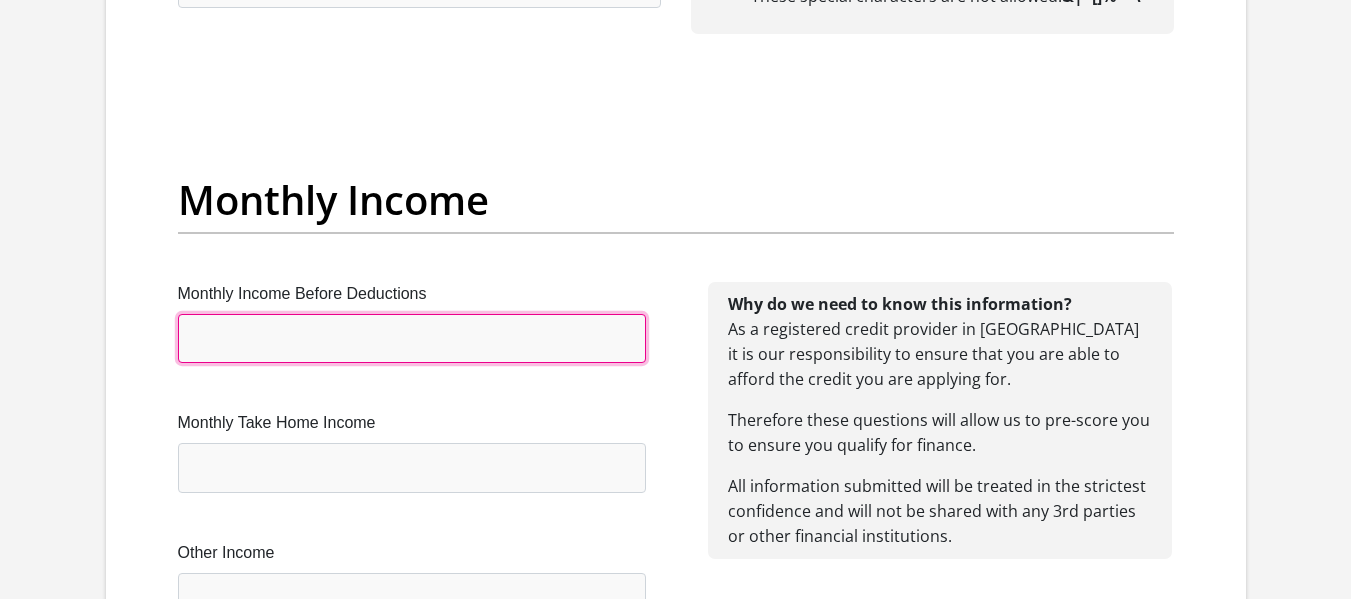 click on "Monthly Income Before Deductions" at bounding box center [412, 338] 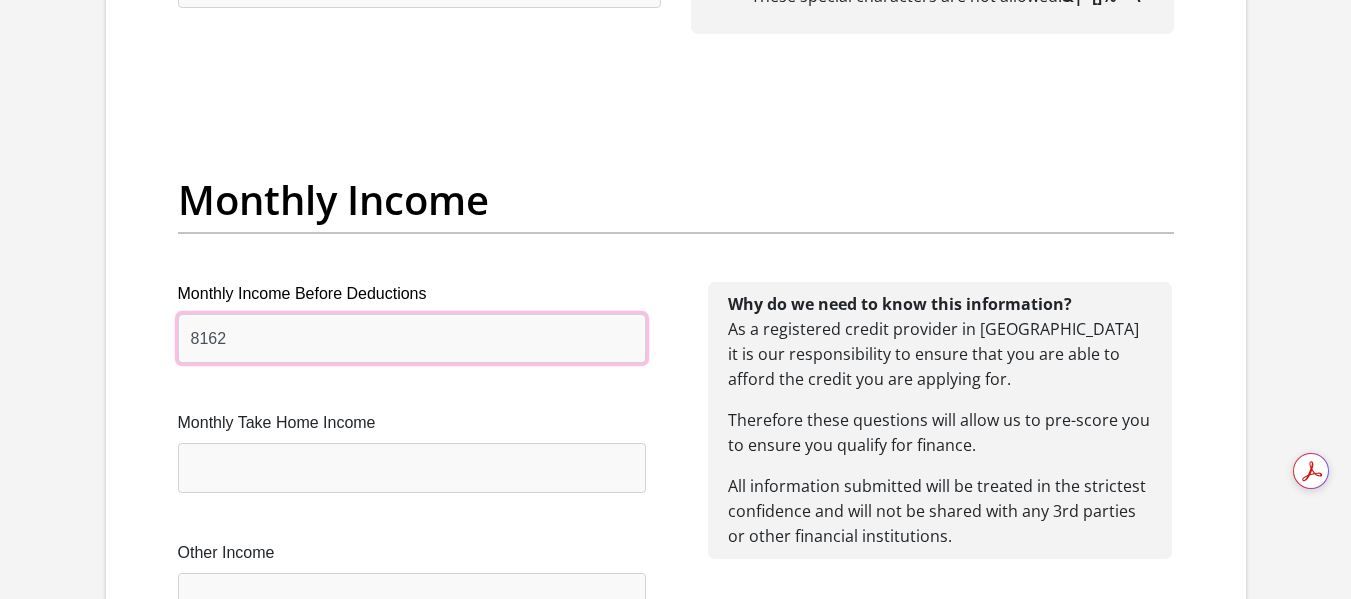 type on "8162" 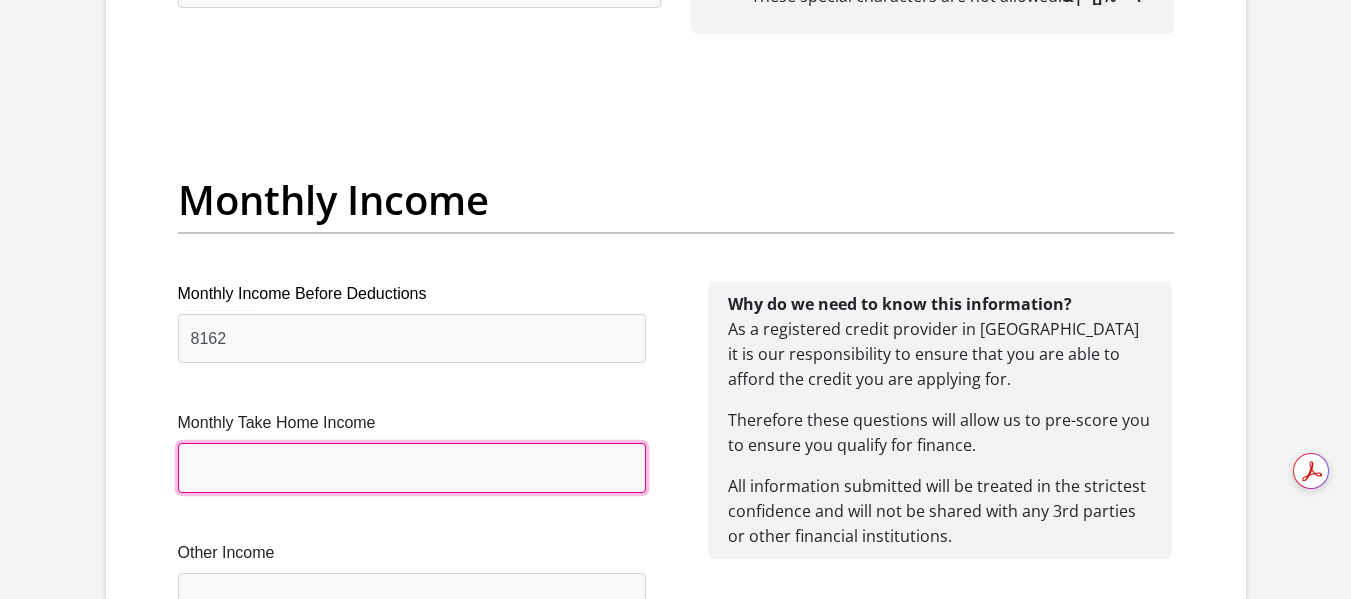 click on "Monthly Take Home Income" at bounding box center (412, 467) 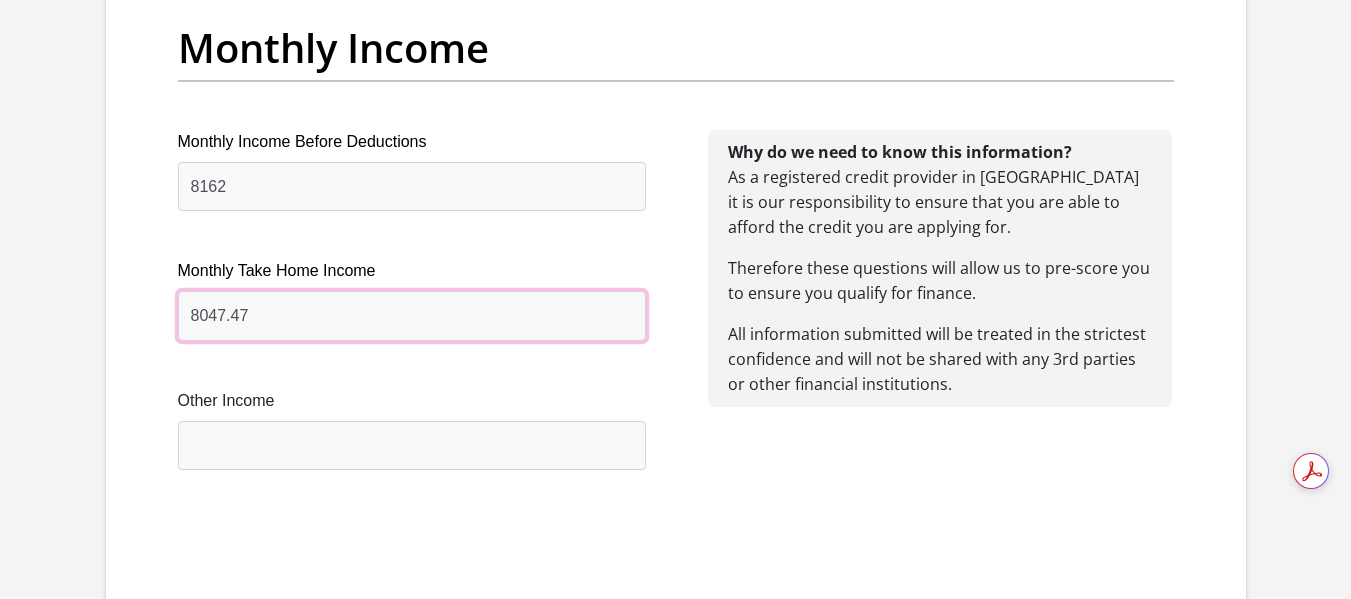 scroll, scrollTop: 2400, scrollLeft: 0, axis: vertical 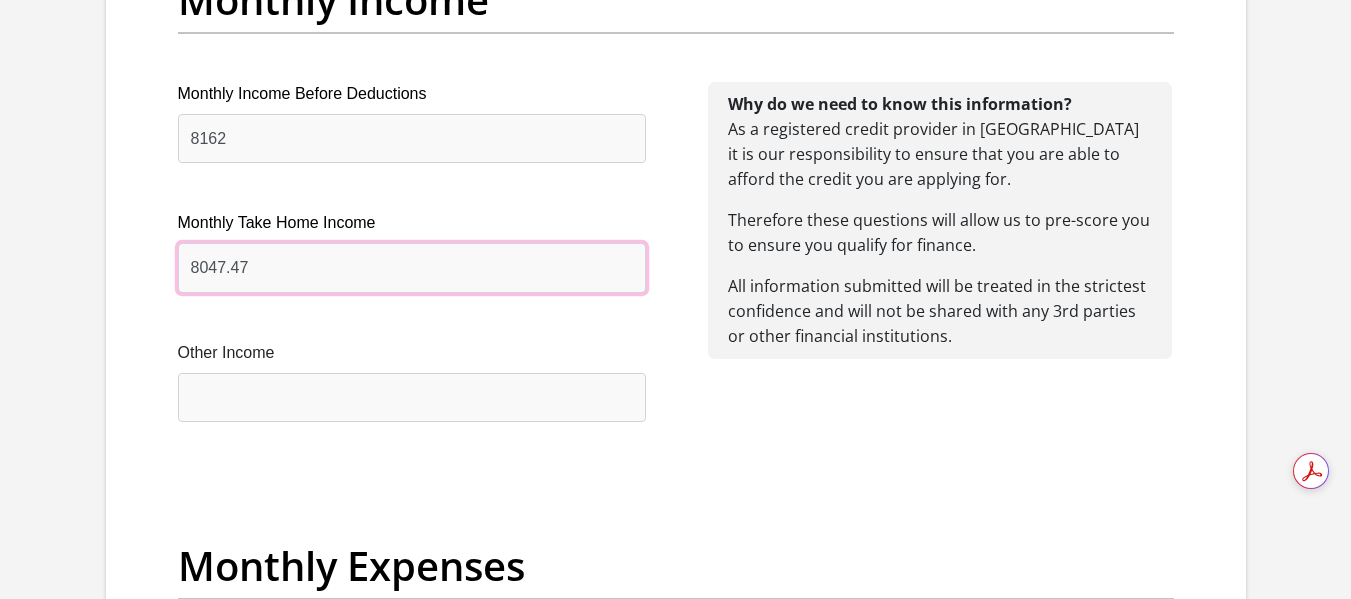 type on "8047.47" 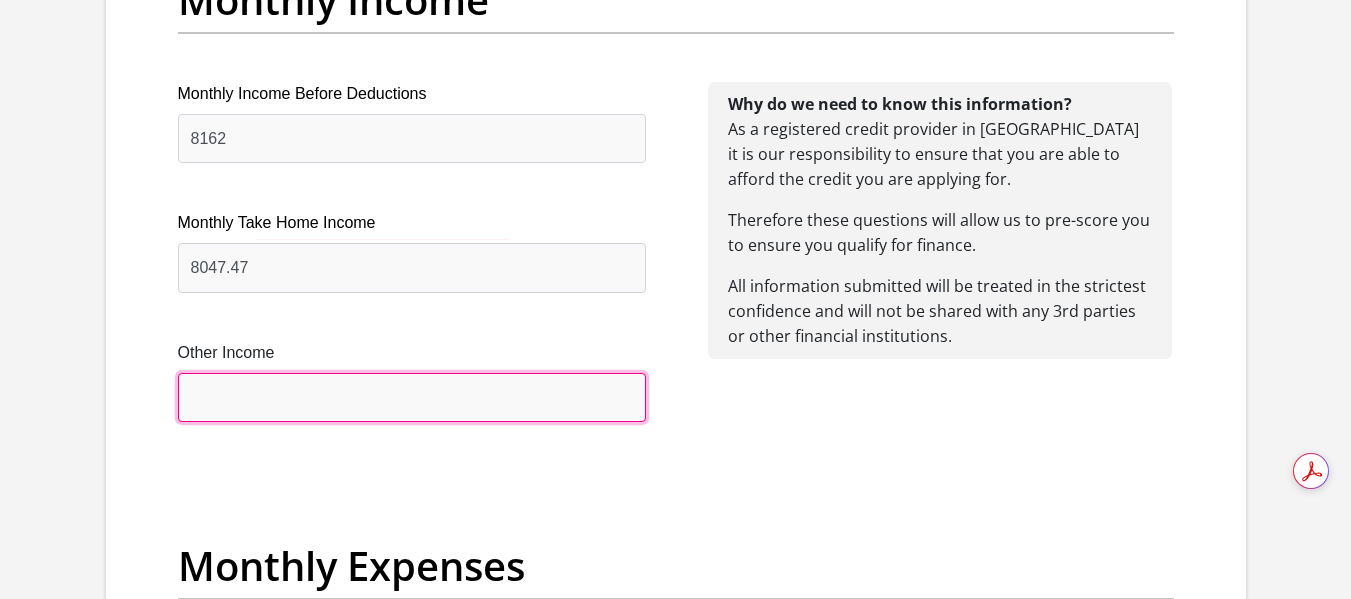 click on "Other Income" at bounding box center [412, 397] 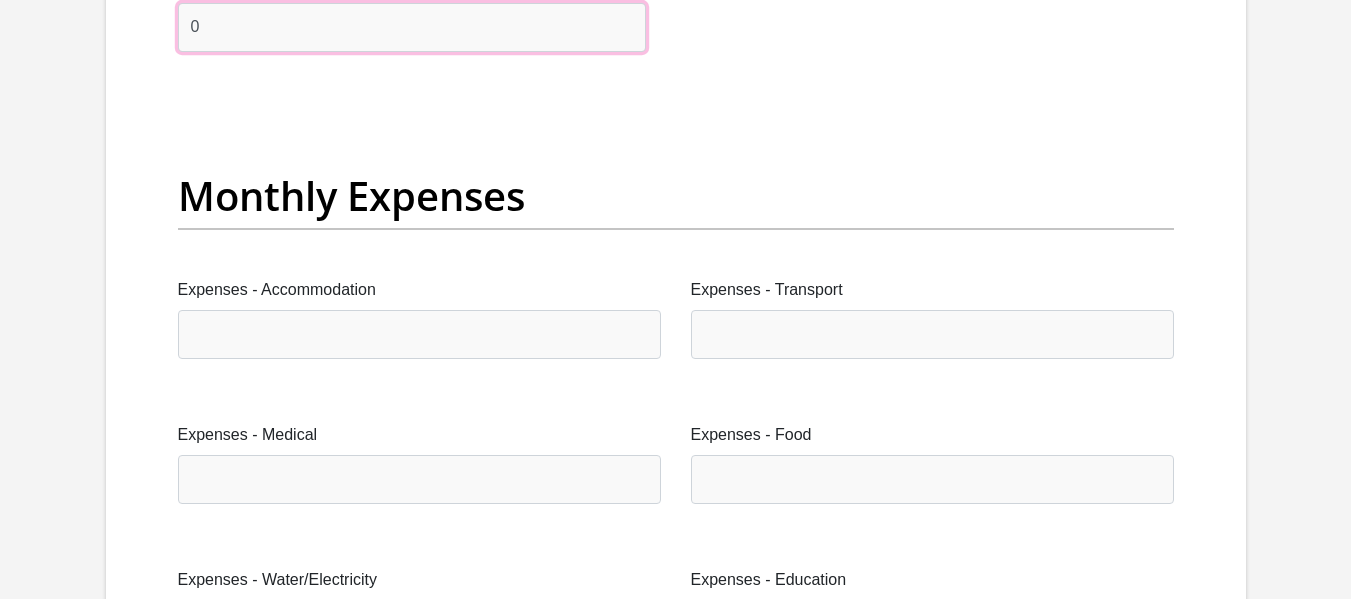 scroll, scrollTop: 2800, scrollLeft: 0, axis: vertical 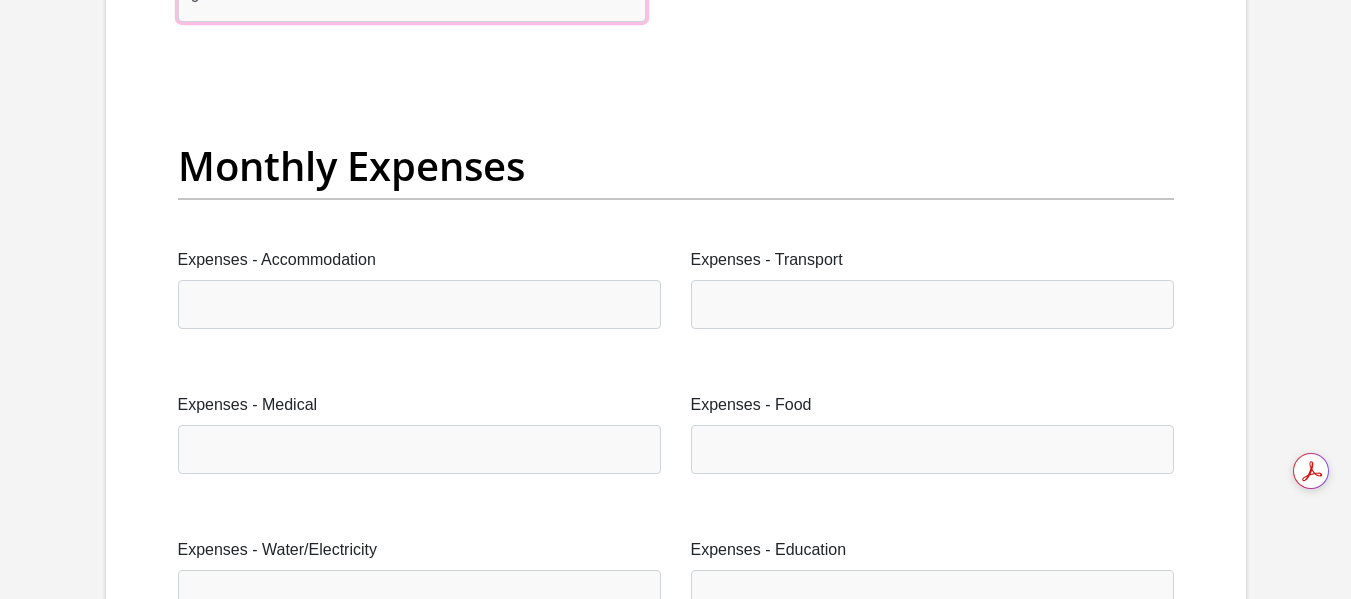 type on "0" 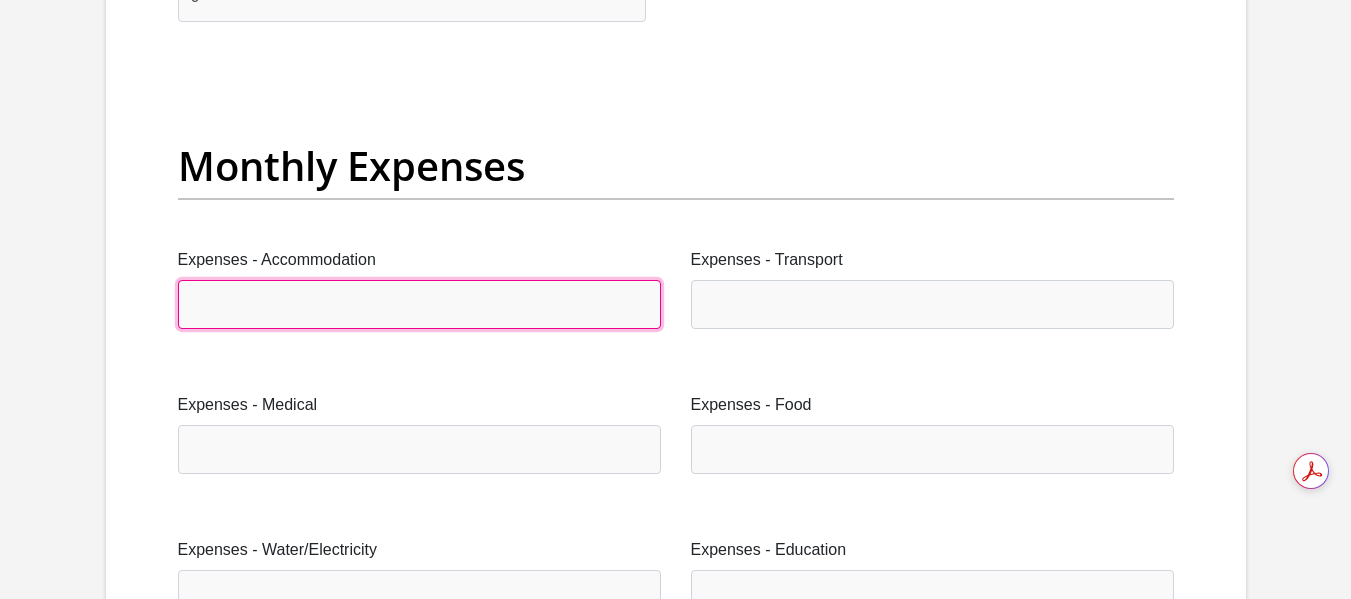 click on "Expenses - Accommodation" at bounding box center (419, 304) 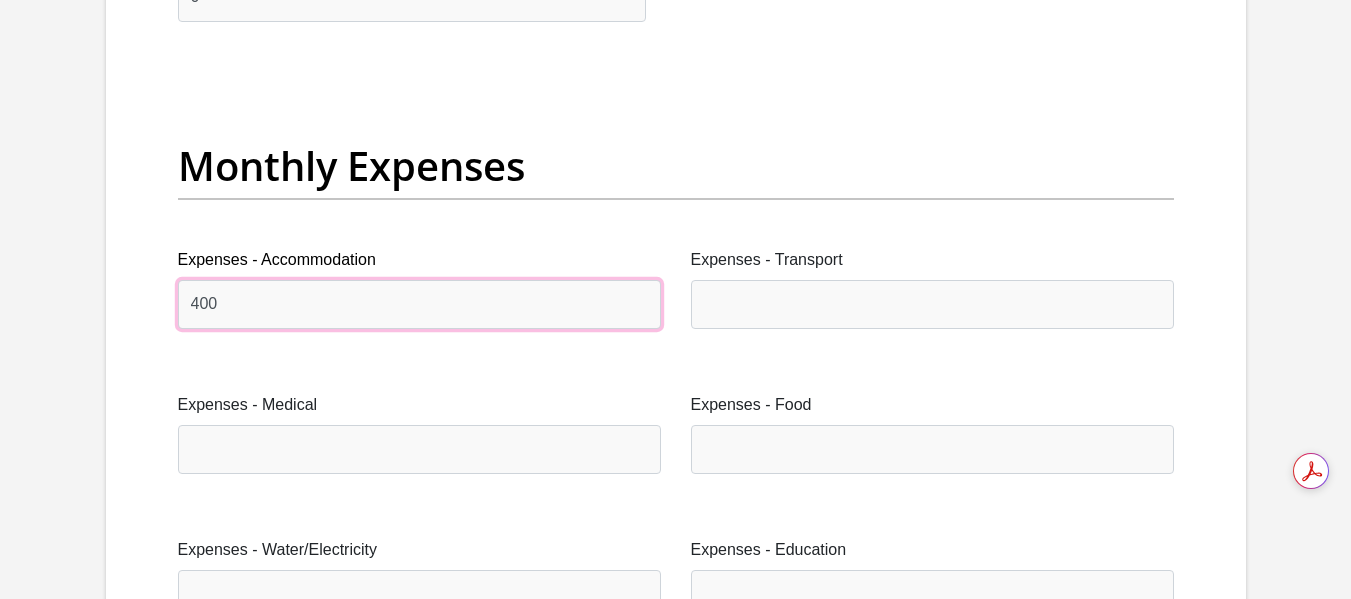 type on "400" 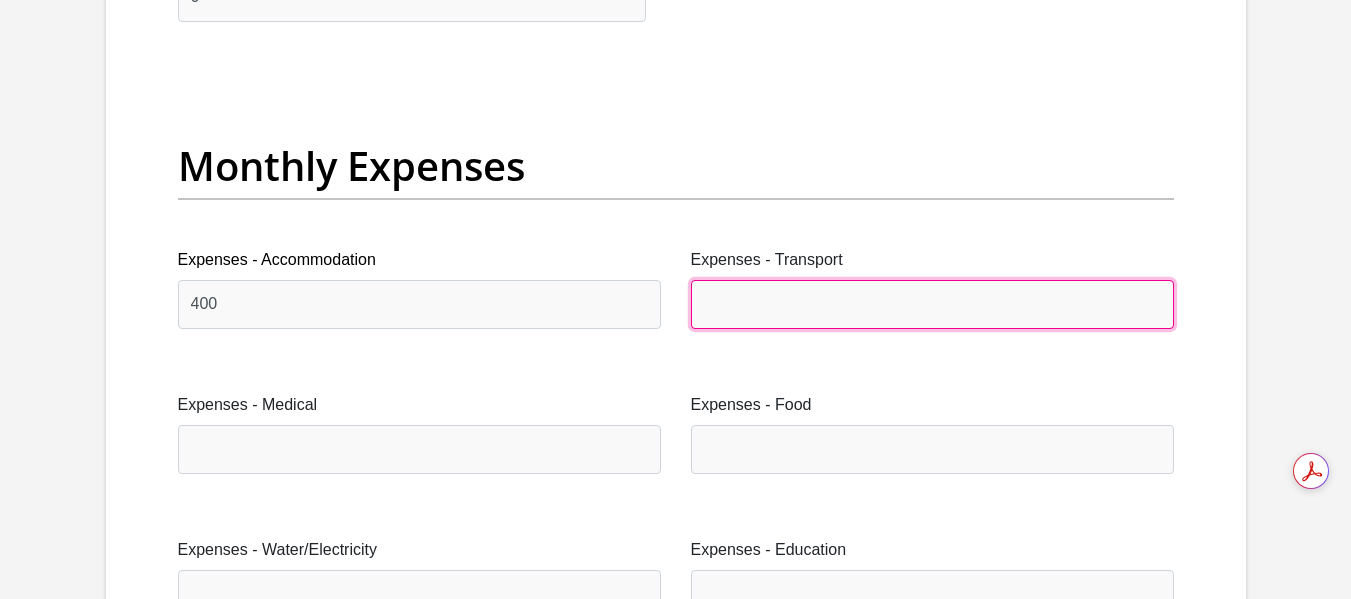 click on "Expenses - Transport" at bounding box center (932, 304) 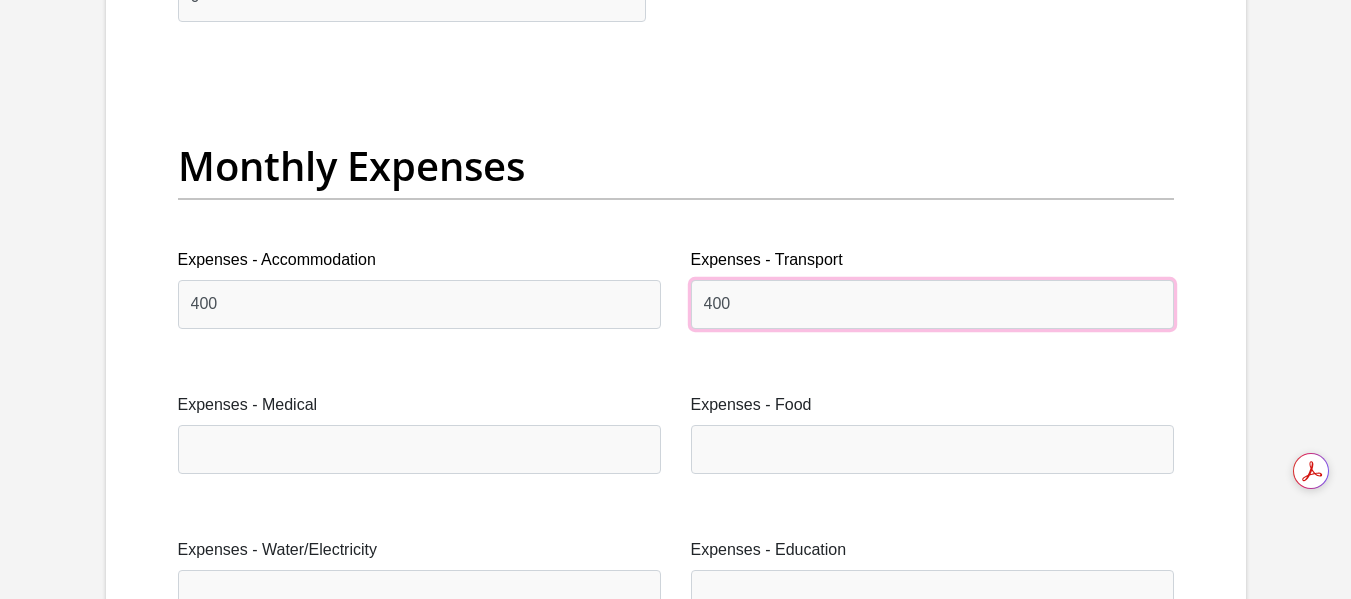 type on "400" 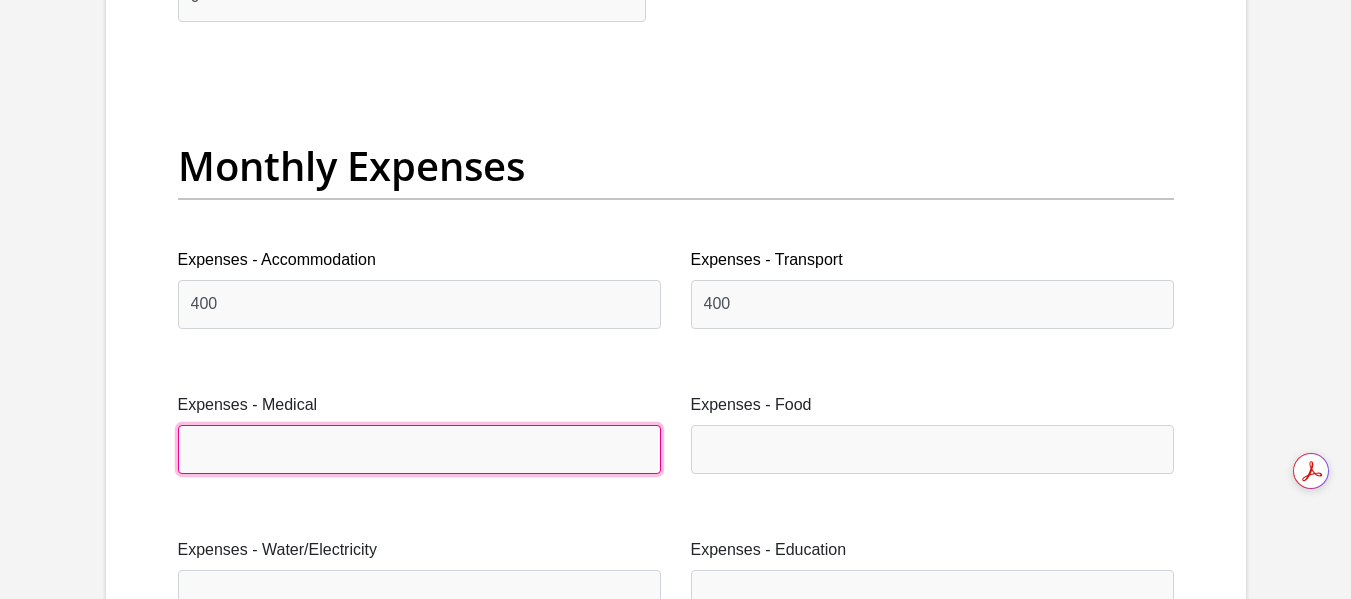 click on "Expenses - Medical" at bounding box center (419, 449) 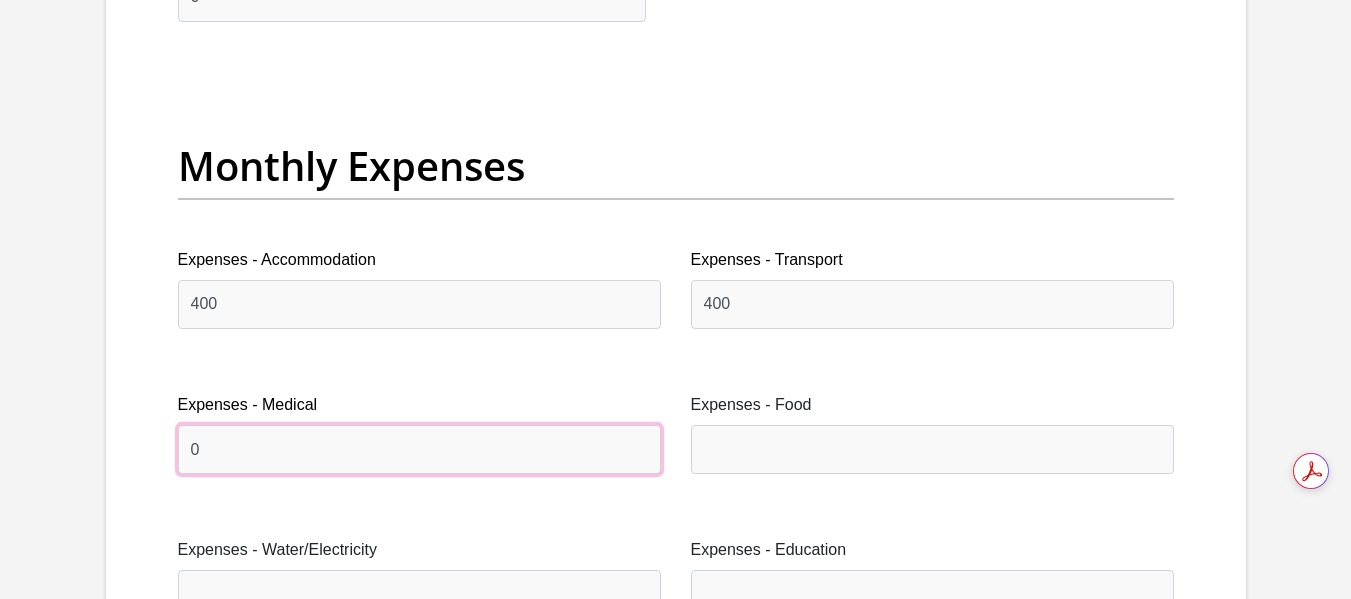 type on "0" 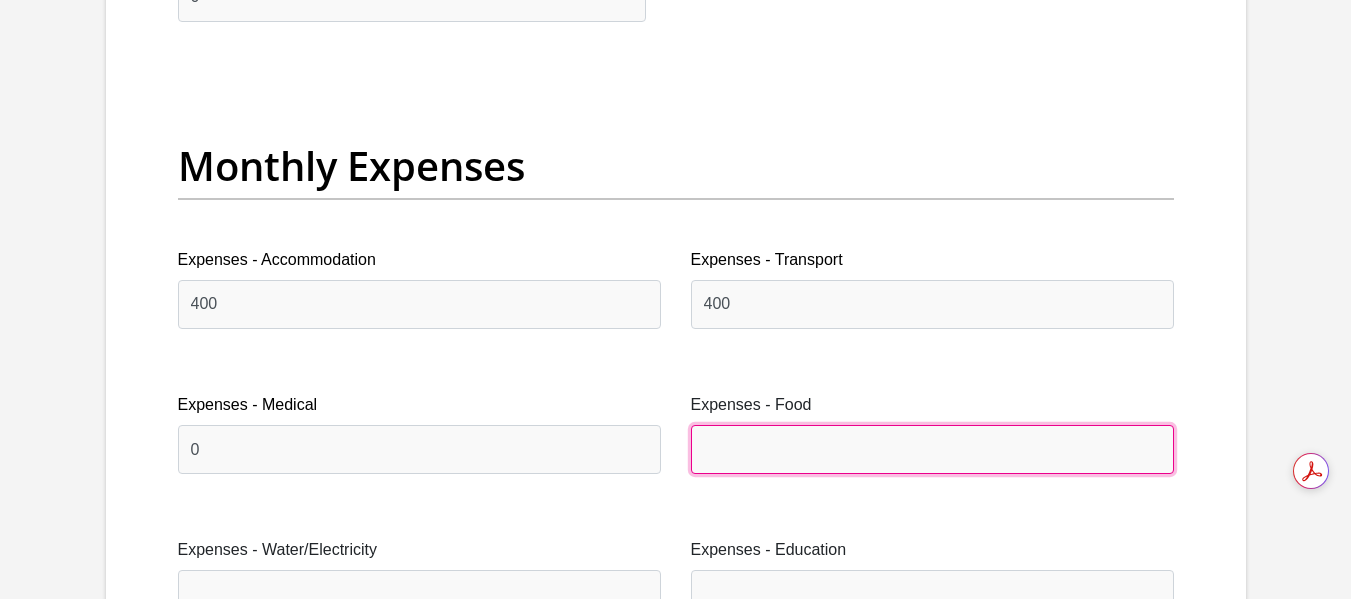 click on "Expenses - Food" at bounding box center [932, 449] 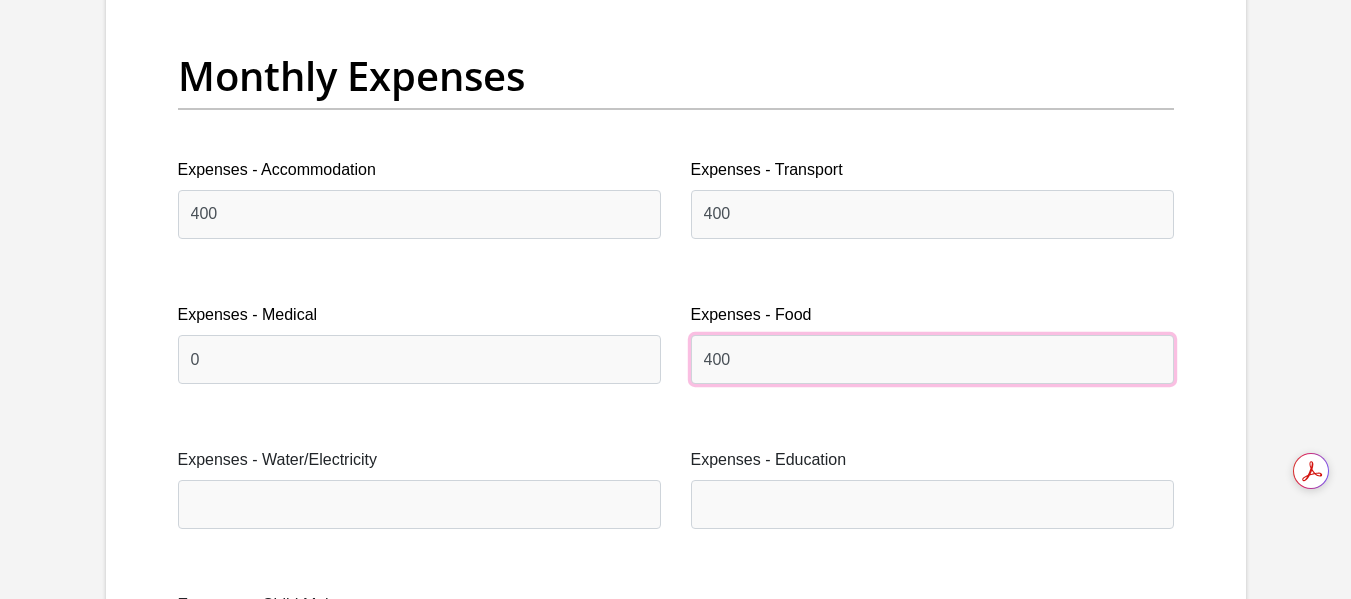 scroll, scrollTop: 3000, scrollLeft: 0, axis: vertical 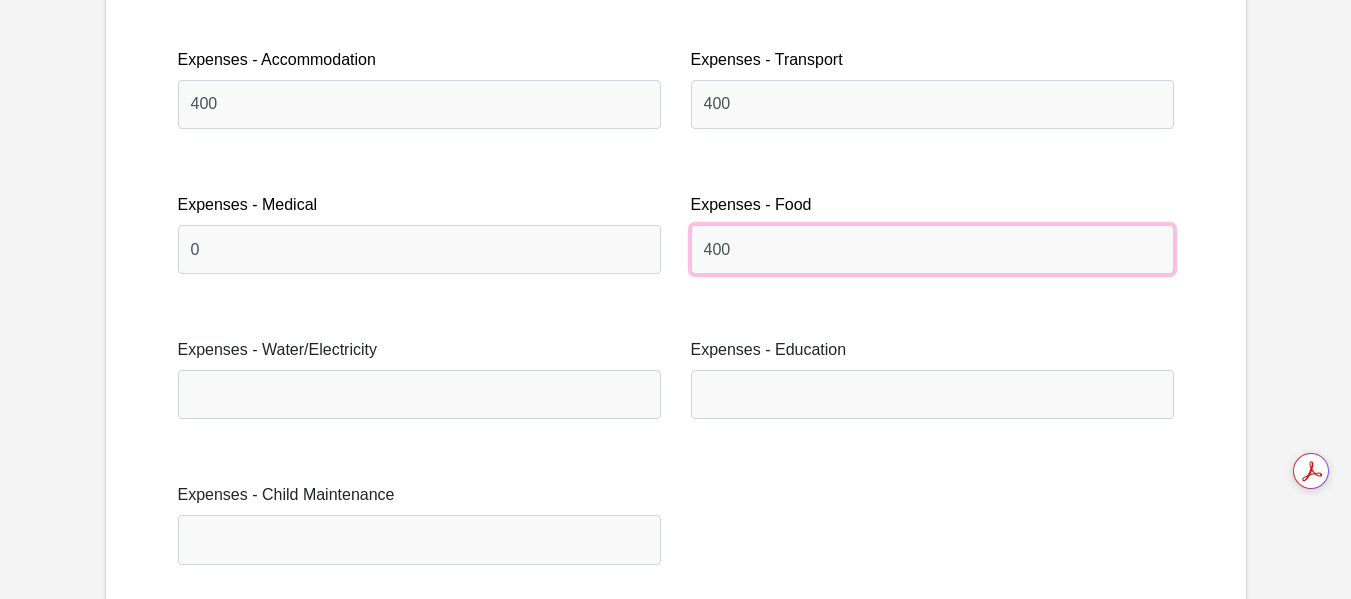 type on "400" 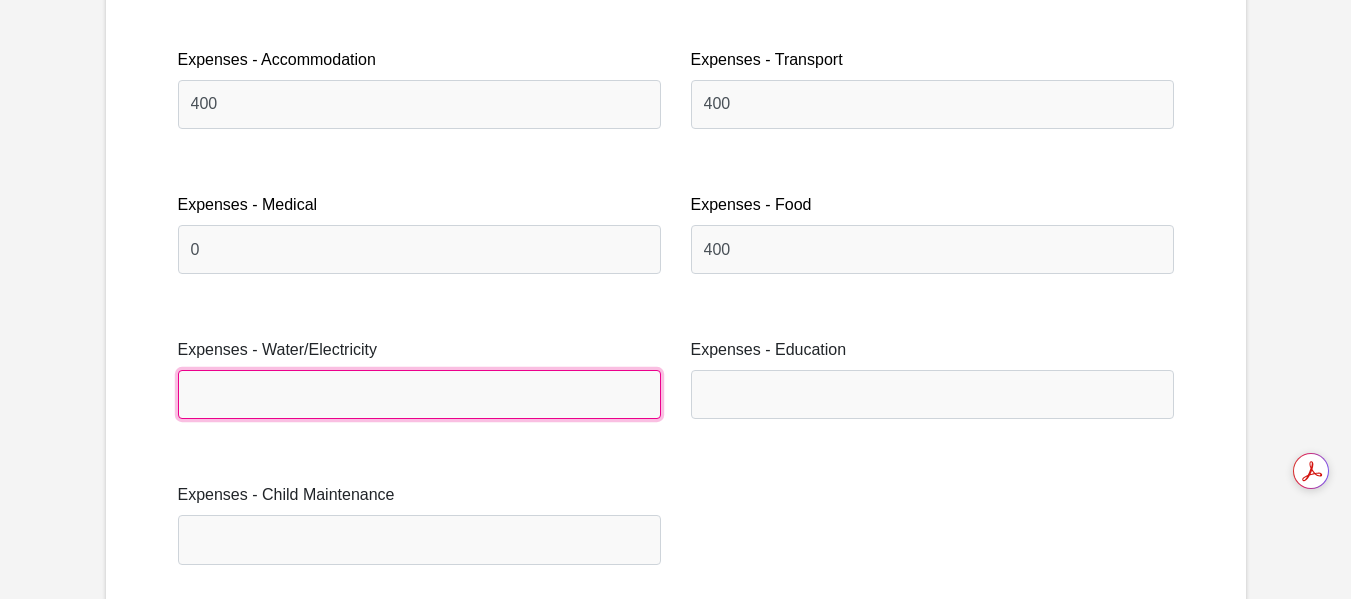 click on "Expenses - Water/Electricity" at bounding box center (419, 394) 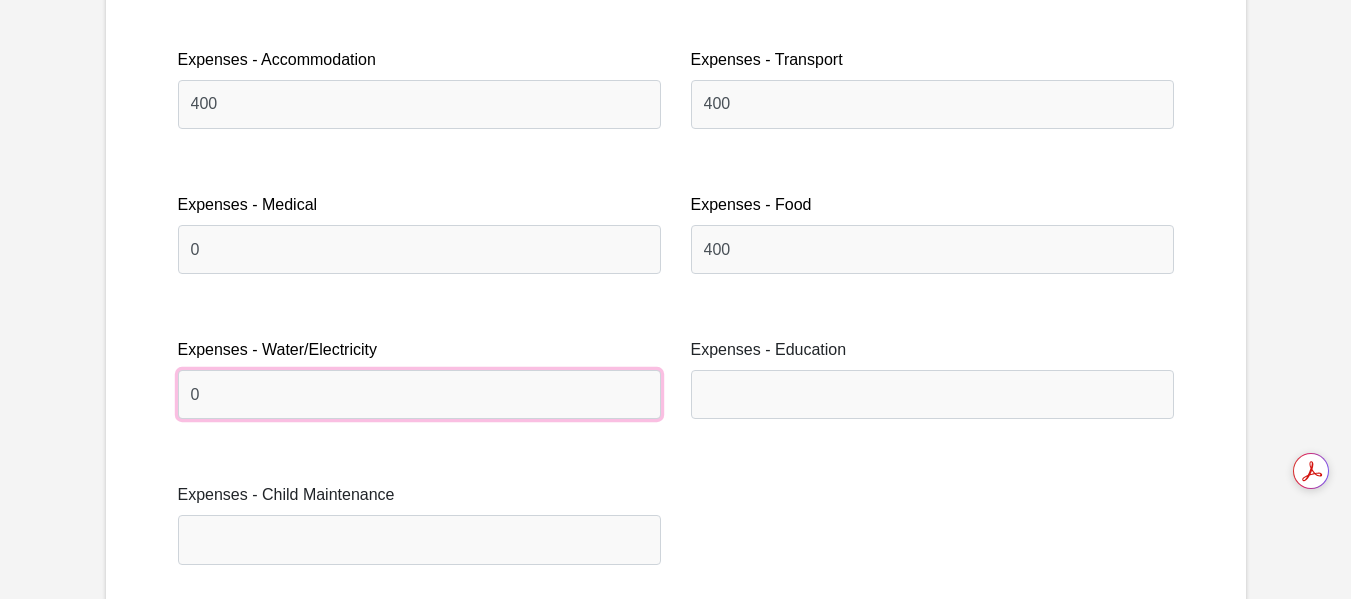 type on "0" 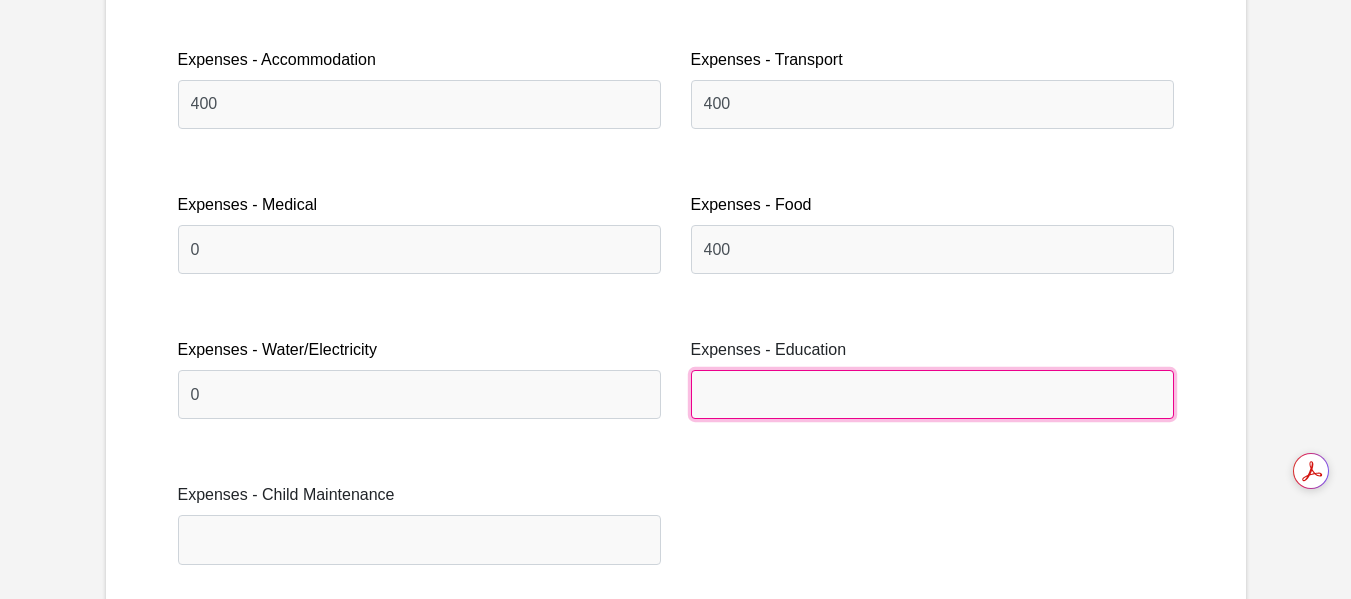 drag, startPoint x: 875, startPoint y: 388, endPoint x: 866, endPoint y: 370, distance: 20.12461 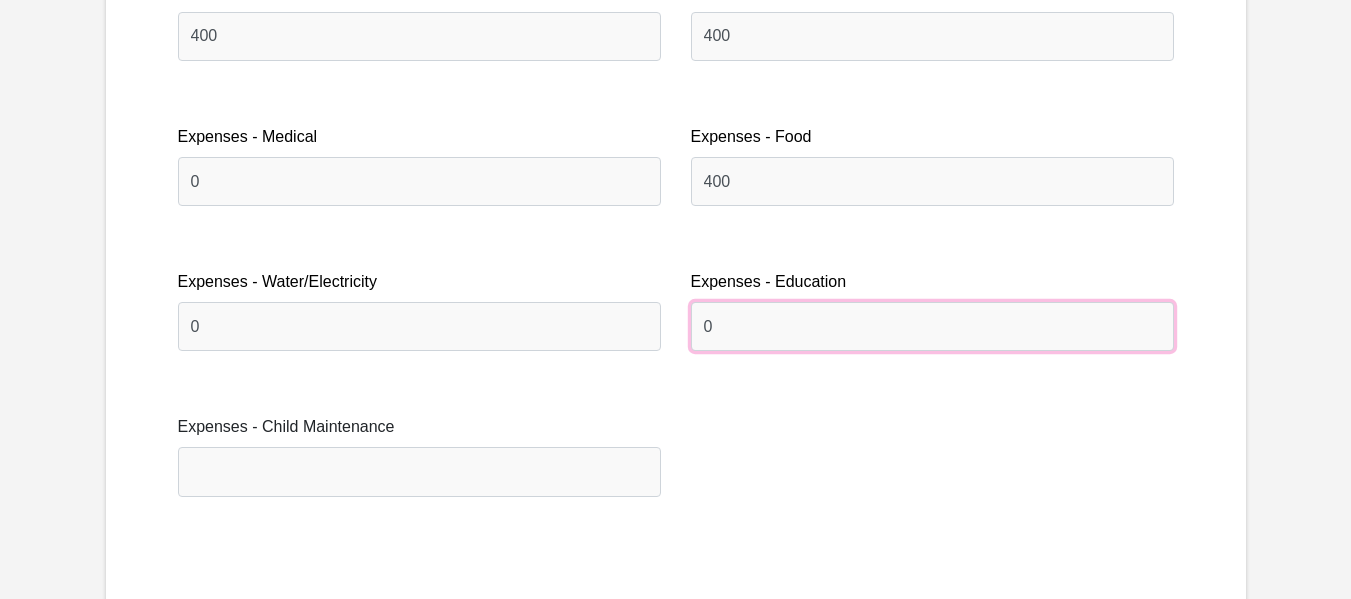 scroll, scrollTop: 3200, scrollLeft: 0, axis: vertical 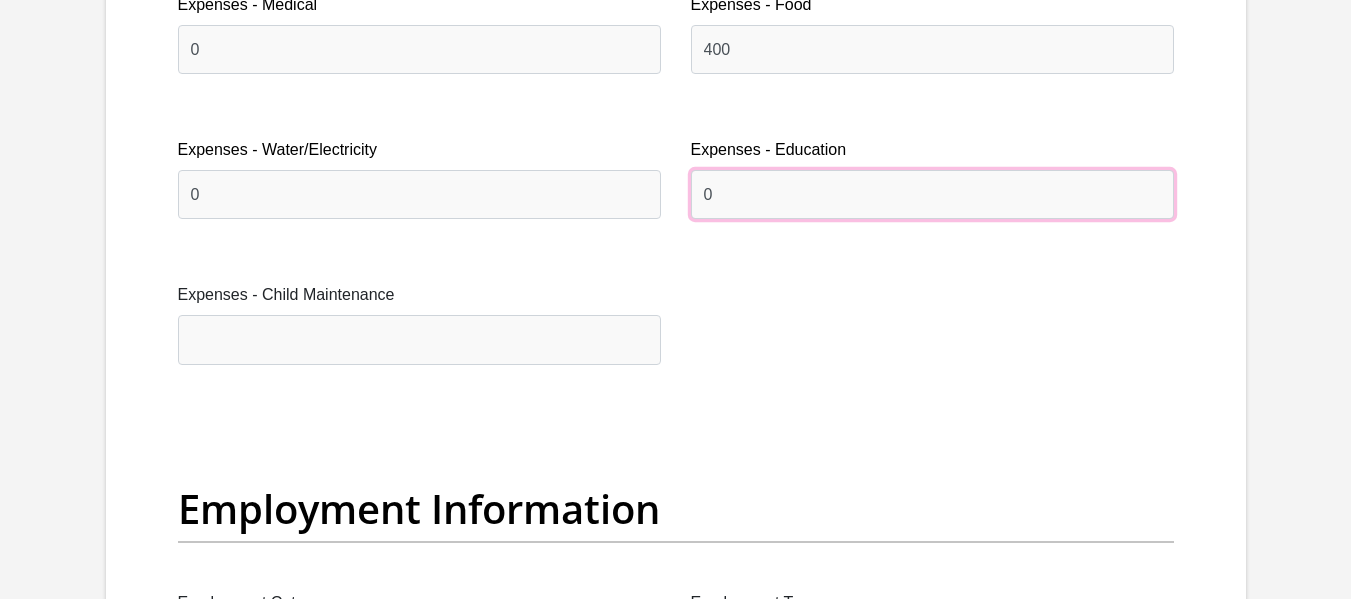 type on "0" 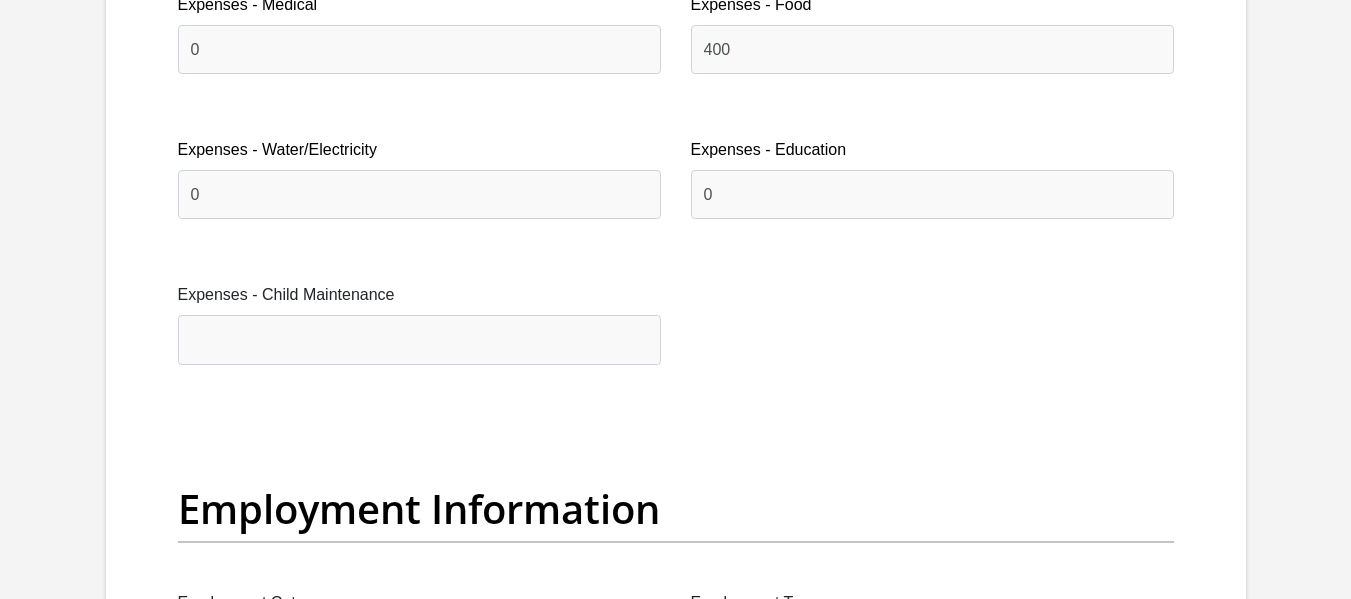 click on "Expenses - Child Maintenance" at bounding box center [419, 323] 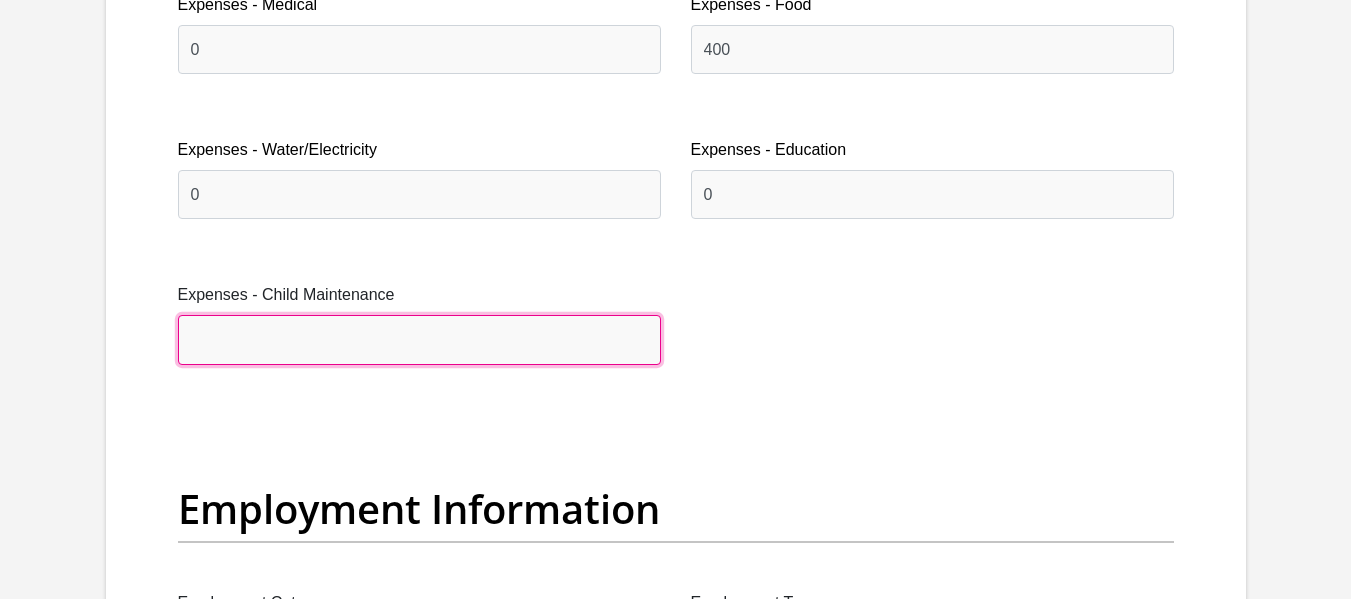 click on "Expenses - Child Maintenance" at bounding box center (419, 339) 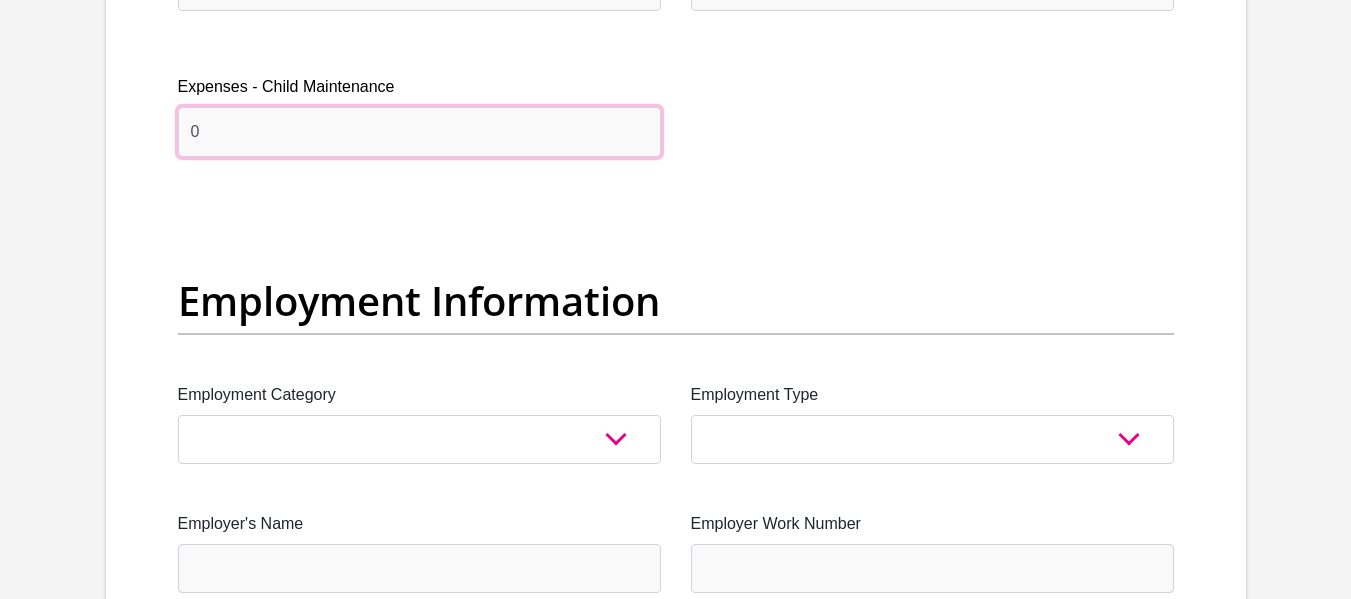 scroll, scrollTop: 3700, scrollLeft: 0, axis: vertical 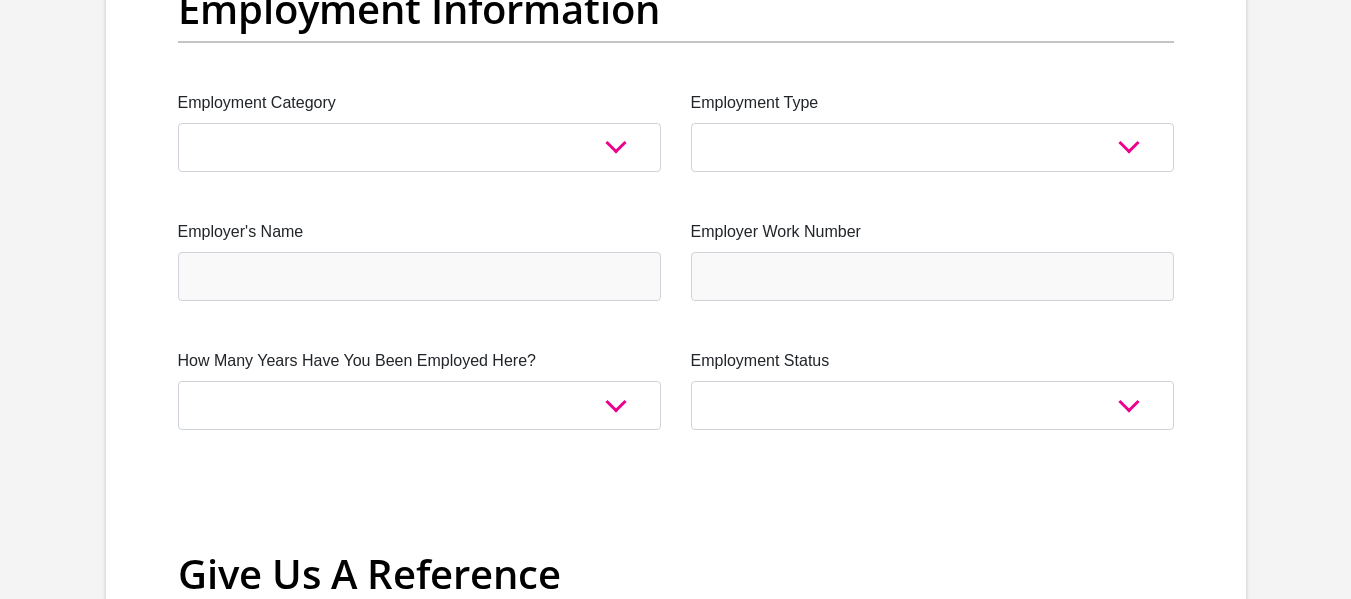 type on "0" 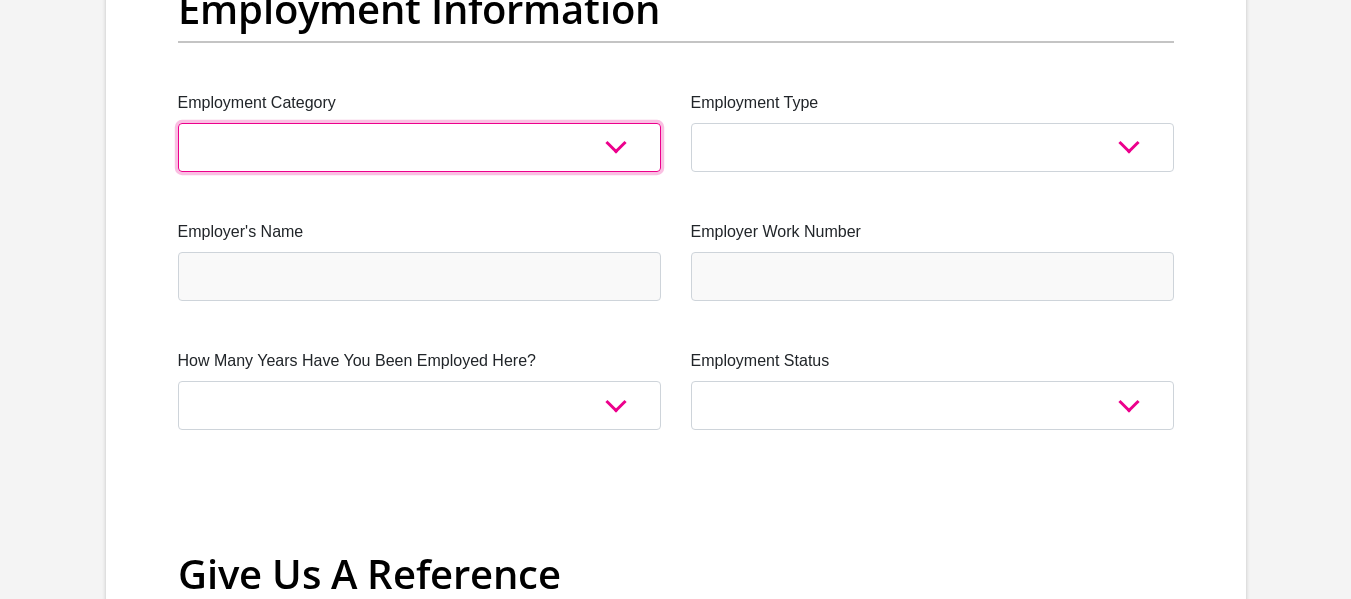 click on "AGRICULTURE
ALCOHOL & TOBACCO
CONSTRUCTION MATERIALS
METALLURGY
EQUIPMENT FOR RENEWABLE ENERGY
SPECIALIZED CONTRACTORS
CAR
GAMING (INCL. INTERNET
OTHER WHOLESALE
UNLICENSED PHARMACEUTICALS
CURRENCY EXCHANGE HOUSES
OTHER FINANCIAL INSTITUTIONS & INSURANCE
REAL ESTATE AGENTS
OIL & GAS
OTHER MATERIALS (E.G. IRON ORE)
PRECIOUS STONES & PRECIOUS METALS
POLITICAL ORGANIZATIONS
RELIGIOUS ORGANIZATIONS(NOT SECTS)
ACTI. HAVING BUSINESS DEAL WITH PUBLIC ADMINISTRATION
LAUNDROMATS" at bounding box center [419, 147] 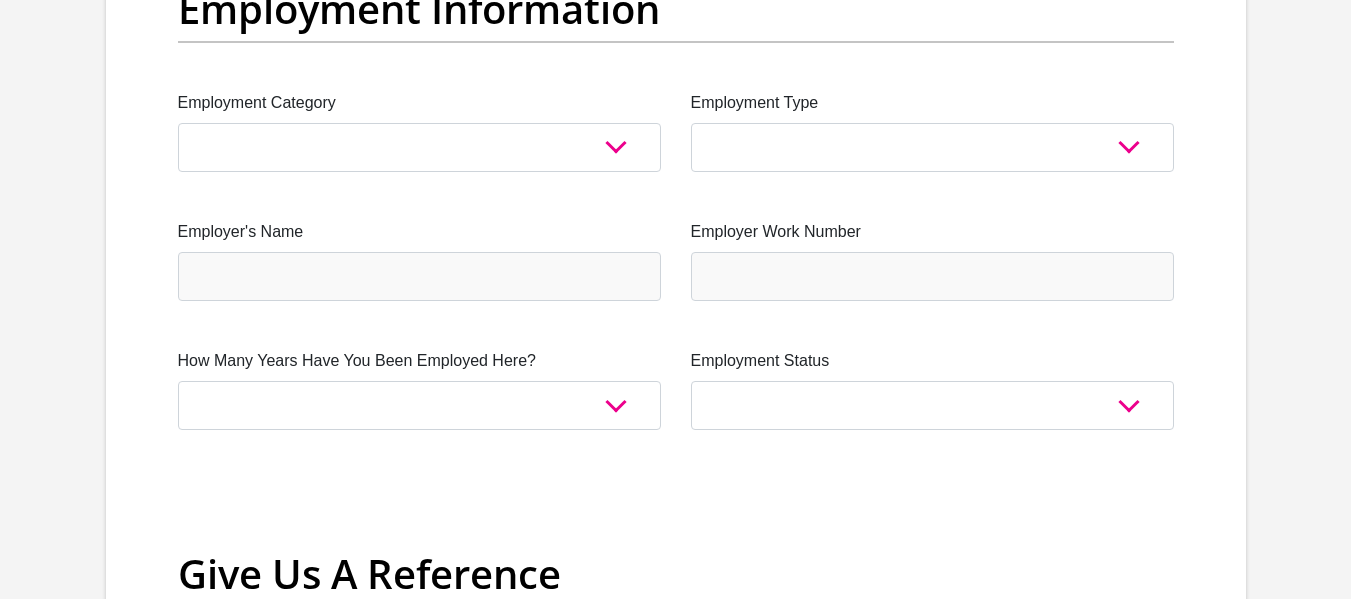 click on "Employment Information" at bounding box center [676, 38] 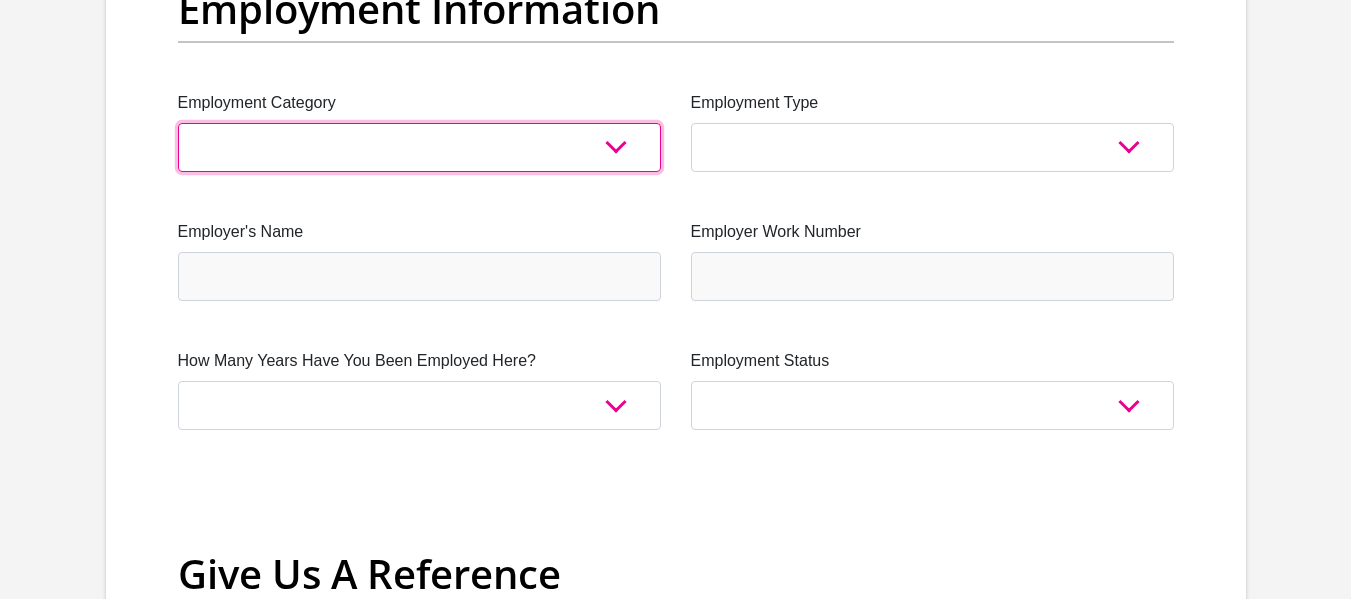 click on "AGRICULTURE
ALCOHOL & TOBACCO
CONSTRUCTION MATERIALS
METALLURGY
EQUIPMENT FOR RENEWABLE ENERGY
SPECIALIZED CONTRACTORS
CAR
GAMING (INCL. INTERNET
OTHER WHOLESALE
UNLICENSED PHARMACEUTICALS
CURRENCY EXCHANGE HOUSES
OTHER FINANCIAL INSTITUTIONS & INSURANCE
REAL ESTATE AGENTS
OIL & GAS
OTHER MATERIALS (E.G. IRON ORE)
PRECIOUS STONES & PRECIOUS METALS
POLITICAL ORGANIZATIONS
RELIGIOUS ORGANIZATIONS(NOT SECTS)
ACTI. HAVING BUSINESS DEAL WITH PUBLIC ADMINISTRATION
LAUNDROMATS" at bounding box center (419, 147) 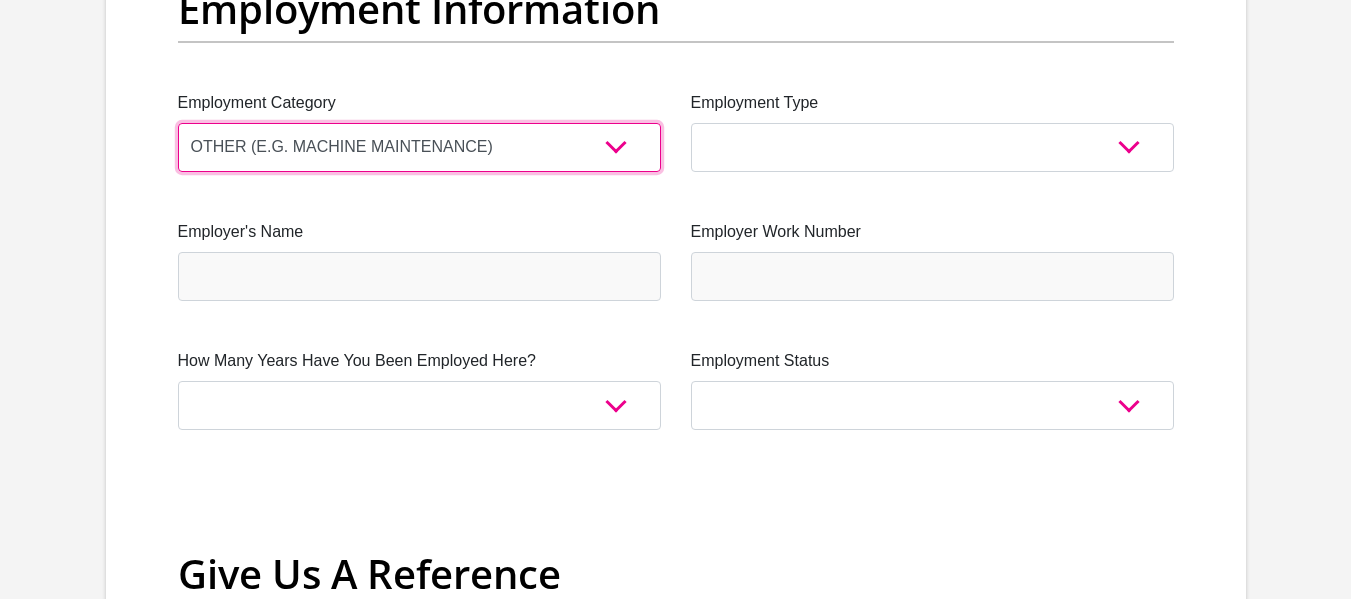 click on "AGRICULTURE
ALCOHOL & TOBACCO
CONSTRUCTION MATERIALS
METALLURGY
EQUIPMENT FOR RENEWABLE ENERGY
SPECIALIZED CONTRACTORS
CAR
GAMING (INCL. INTERNET
OTHER WHOLESALE
UNLICENSED PHARMACEUTICALS
CURRENCY EXCHANGE HOUSES
OTHER FINANCIAL INSTITUTIONS & INSURANCE
REAL ESTATE AGENTS
OIL & GAS
OTHER MATERIALS (E.G. IRON ORE)
PRECIOUS STONES & PRECIOUS METALS
POLITICAL ORGANIZATIONS
RELIGIOUS ORGANIZATIONS(NOT SECTS)
ACTI. HAVING BUSINESS DEAL WITH PUBLIC ADMINISTRATION
LAUNDROMATS" at bounding box center [419, 147] 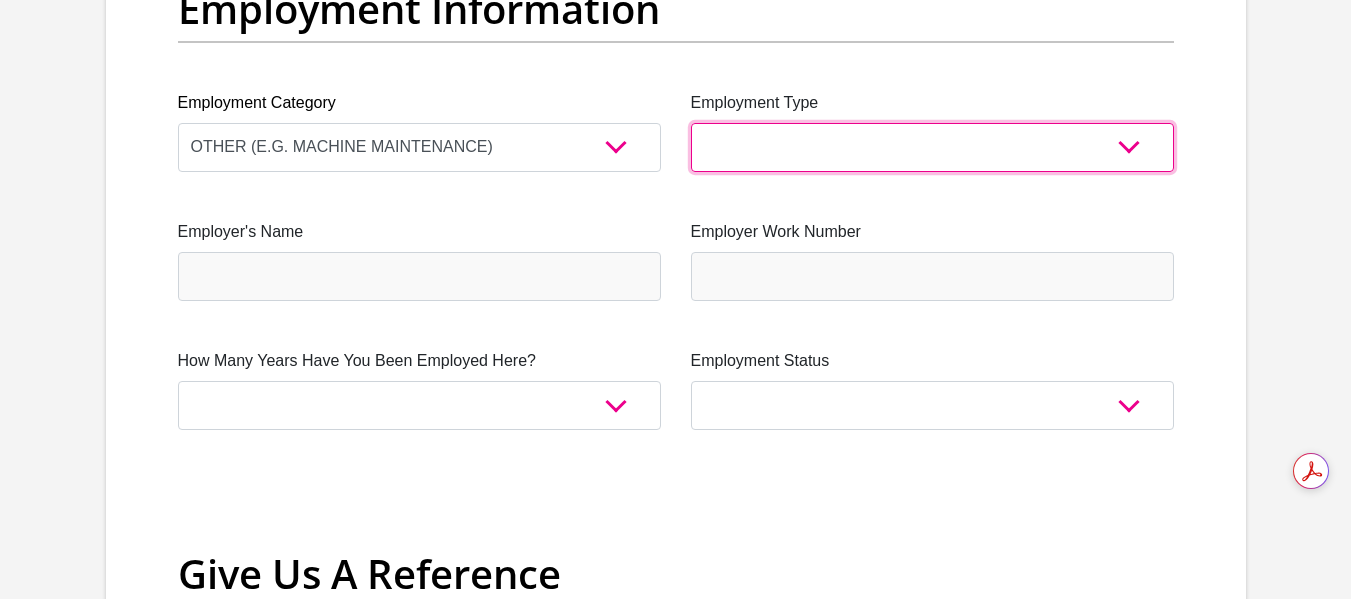 click on "College/Lecturer
Craft Seller
Creative
Driver
Executive
Farmer
Forces - Non Commissioned
Forces - Officer
Hawker
Housewife
Labourer
Licenced Professional
Manager
Miner
Non Licenced Professional
Office Staff/Clerk
Outside Worker
Pensioner
Permanent Teacher
Production/Manufacturing
Sales
Self-Employed
Semi-Professional Worker
Service Industry  Social Worker  Student" at bounding box center [932, 147] 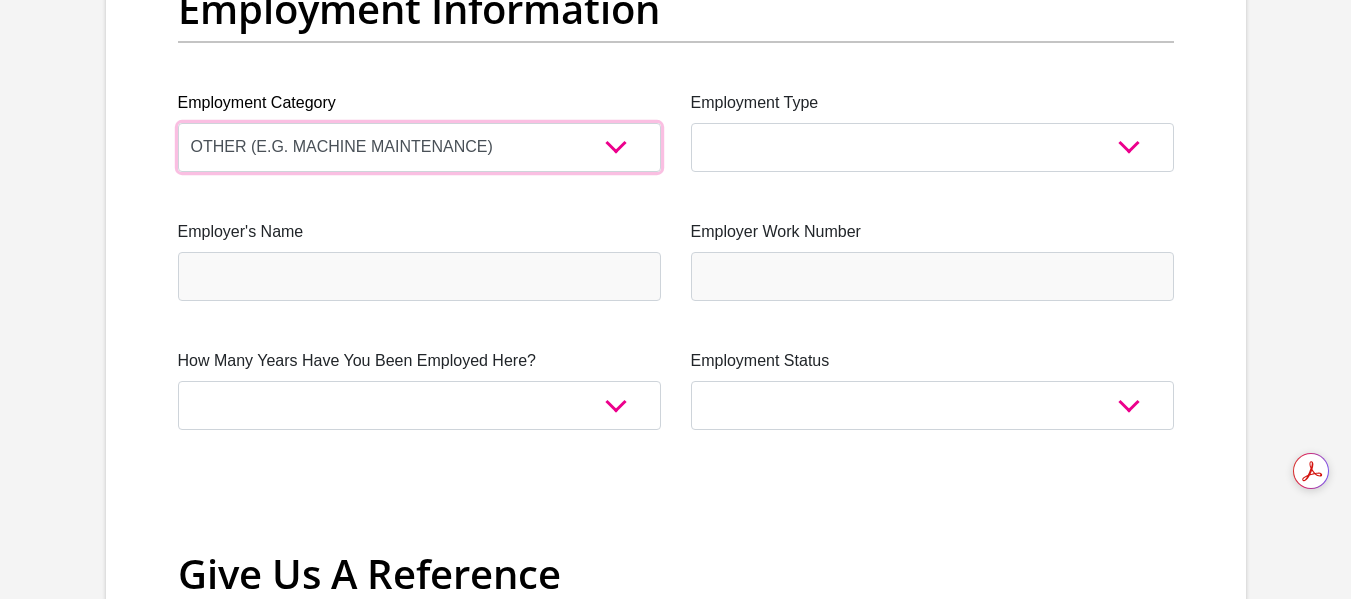 click on "AGRICULTURE
ALCOHOL & TOBACCO
CONSTRUCTION MATERIALS
METALLURGY
EQUIPMENT FOR RENEWABLE ENERGY
SPECIALIZED CONTRACTORS
CAR
GAMING (INCL. INTERNET
OTHER WHOLESALE
UNLICENSED PHARMACEUTICALS
CURRENCY EXCHANGE HOUSES
OTHER FINANCIAL INSTITUTIONS & INSURANCE
REAL ESTATE AGENTS
OIL & GAS
OTHER MATERIALS (E.G. IRON ORE)
PRECIOUS STONES & PRECIOUS METALS
POLITICAL ORGANIZATIONS
RELIGIOUS ORGANIZATIONS(NOT SECTS)
ACTI. HAVING BUSINESS DEAL WITH PUBLIC ADMINISTRATION
LAUNDROMATS" at bounding box center (419, 147) 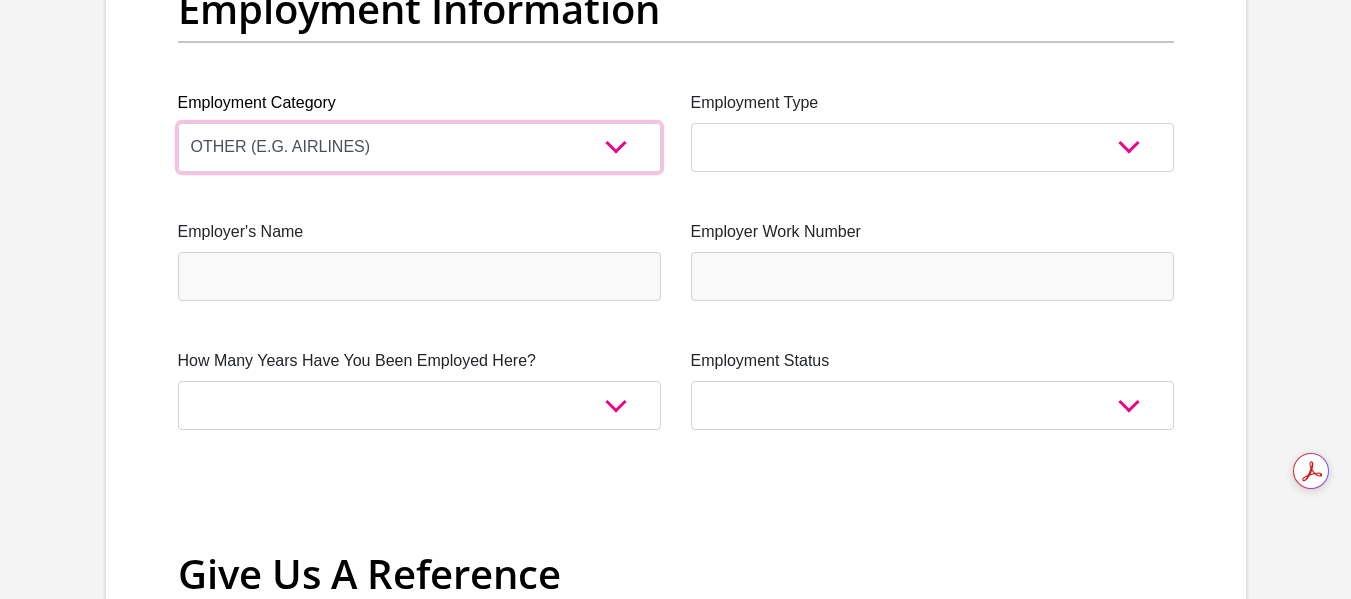 click on "AGRICULTURE
ALCOHOL & TOBACCO
CONSTRUCTION MATERIALS
METALLURGY
EQUIPMENT FOR RENEWABLE ENERGY
SPECIALIZED CONTRACTORS
CAR
GAMING (INCL. INTERNET
OTHER WHOLESALE
UNLICENSED PHARMACEUTICALS
CURRENCY EXCHANGE HOUSES
OTHER FINANCIAL INSTITUTIONS & INSURANCE
REAL ESTATE AGENTS
OIL & GAS
OTHER MATERIALS (E.G. IRON ORE)
PRECIOUS STONES & PRECIOUS METALS
POLITICAL ORGANIZATIONS
RELIGIOUS ORGANIZATIONS(NOT SECTS)
ACTI. HAVING BUSINESS DEAL WITH PUBLIC ADMINISTRATION
LAUNDROMATS" at bounding box center (419, 147) 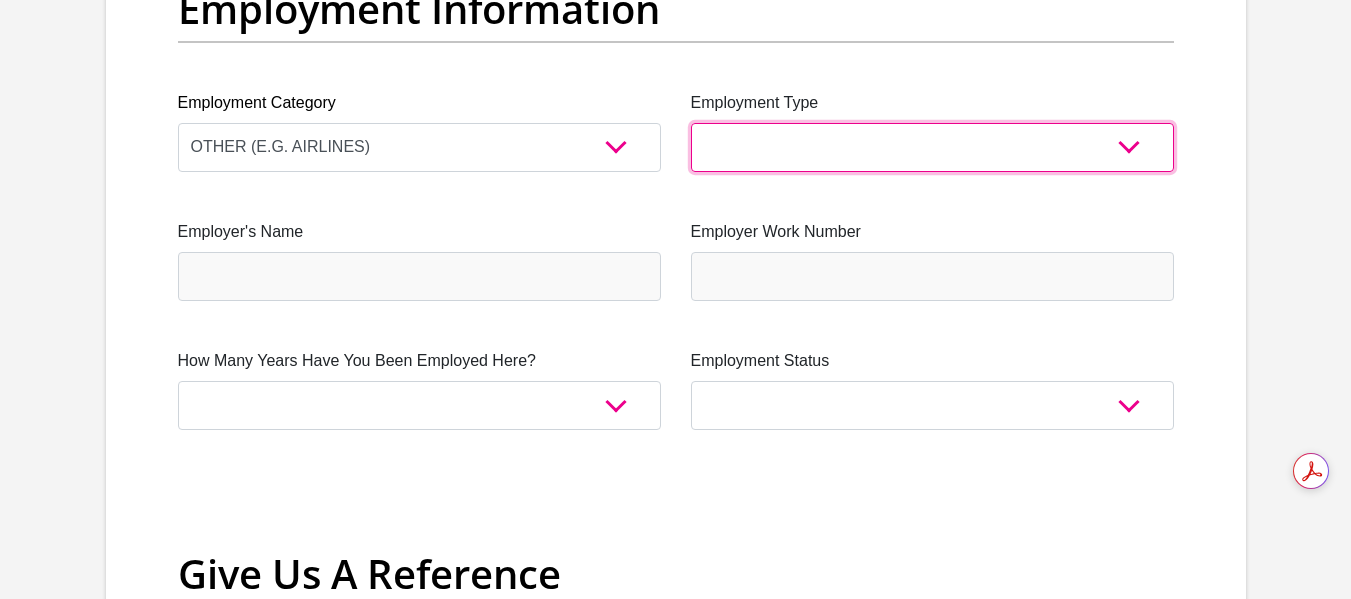 click on "College/Lecturer
Craft Seller
Creative
Driver
Executive
Farmer
Forces - Non Commissioned
Forces - Officer
Hawker
Housewife
Labourer
Licenced Professional
Manager
Miner
Non Licenced Professional
Office Staff/Clerk
Outside Worker
Pensioner
Permanent Teacher
Production/Manufacturing
Sales
Self-Employed
Semi-Professional Worker
Service Industry  Social Worker  Student" at bounding box center [932, 147] 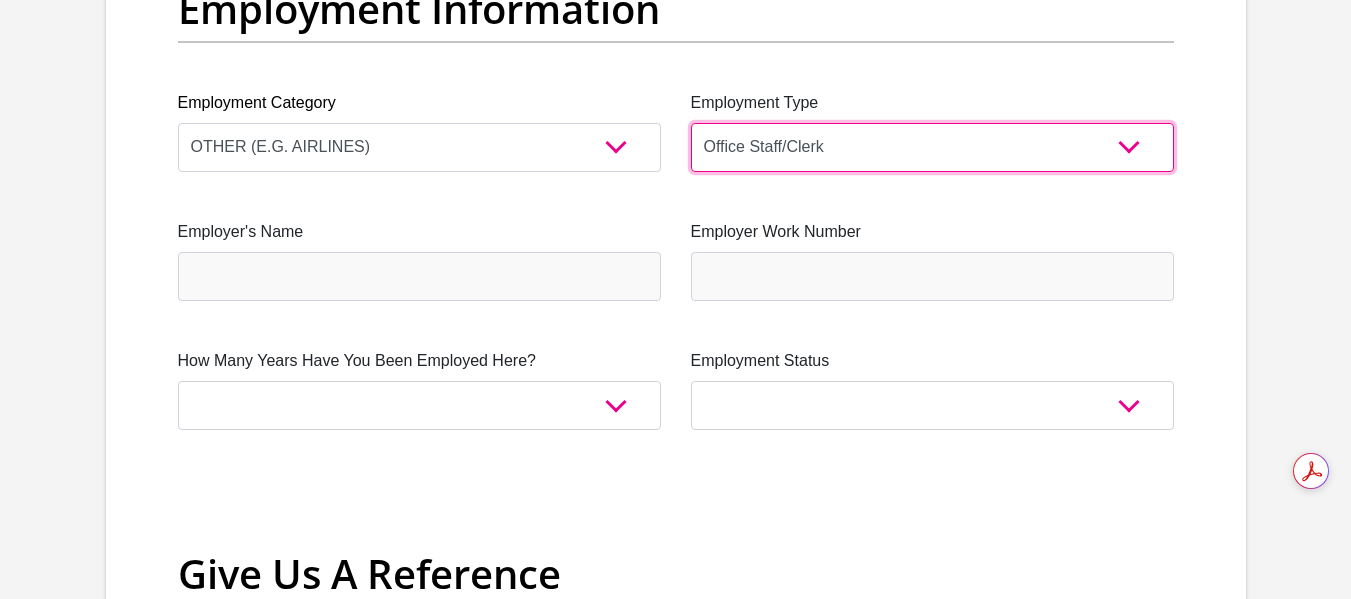 click on "College/Lecturer
Craft Seller
Creative
Driver
Executive
Farmer
Forces - Non Commissioned
Forces - Officer
Hawker
Housewife
Labourer
Licenced Professional
Manager
Miner
Non Licenced Professional
Office Staff/Clerk
Outside Worker
Pensioner
Permanent Teacher
Production/Manufacturing
Sales
Self-Employed
Semi-Professional Worker
Service Industry  Social Worker  Student" at bounding box center (932, 147) 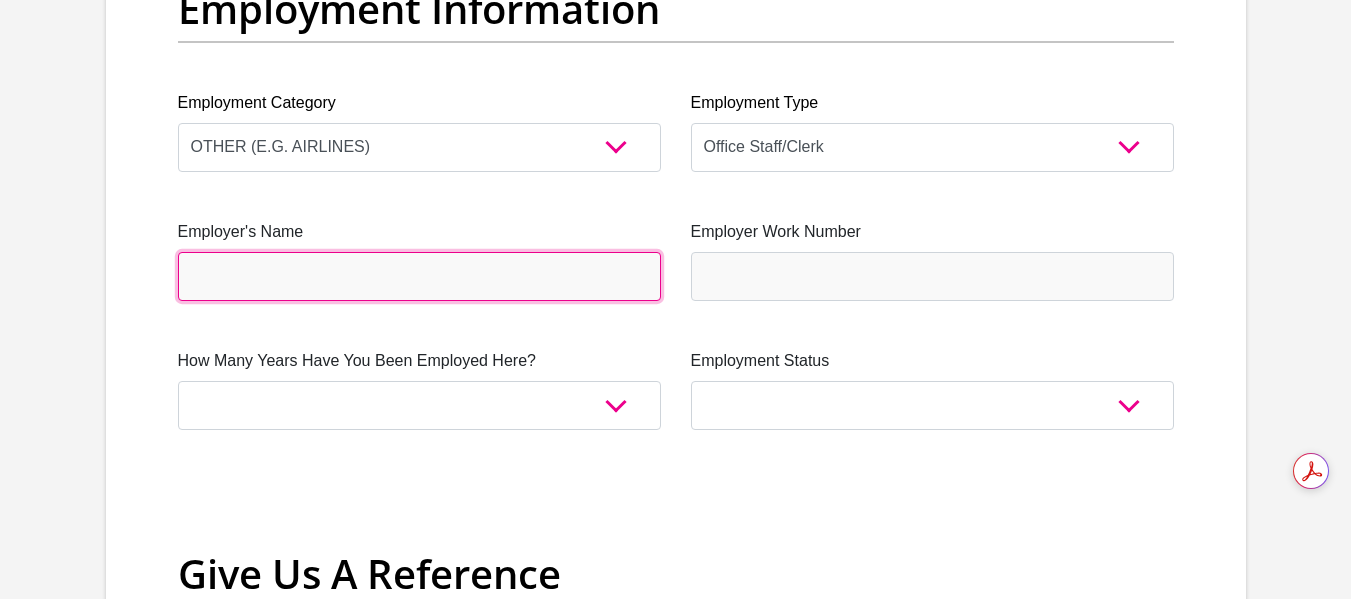 click on "Employer's Name" at bounding box center [419, 276] 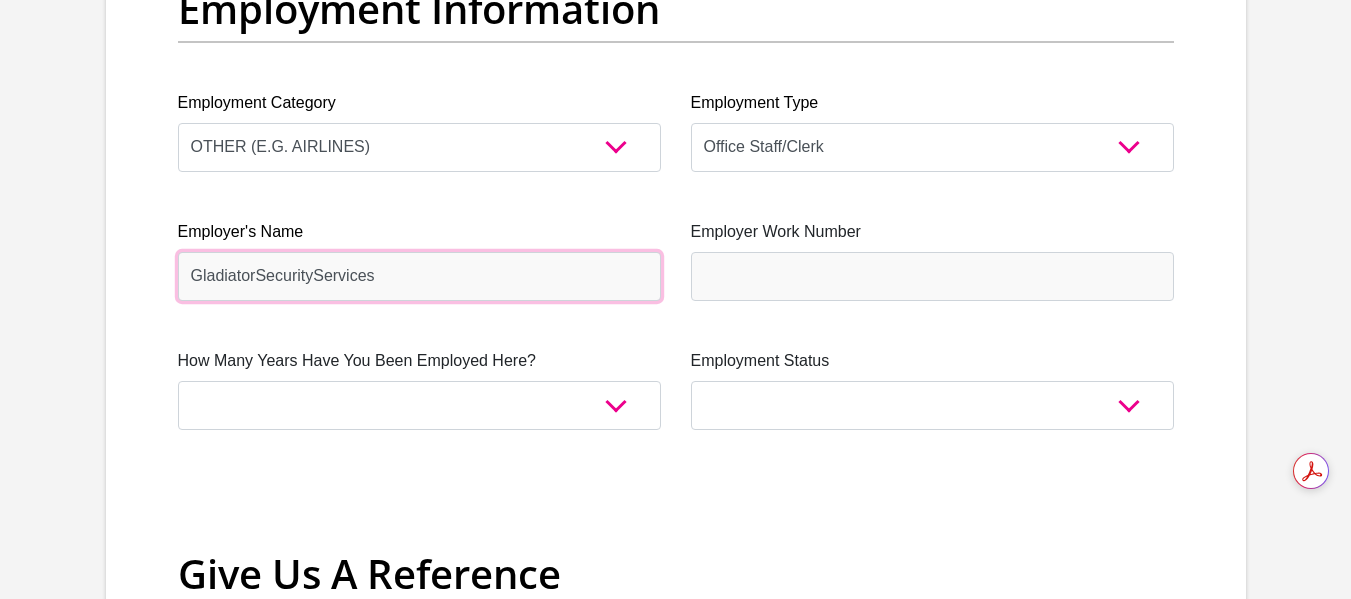 type on "GladiatorSecurityServices" 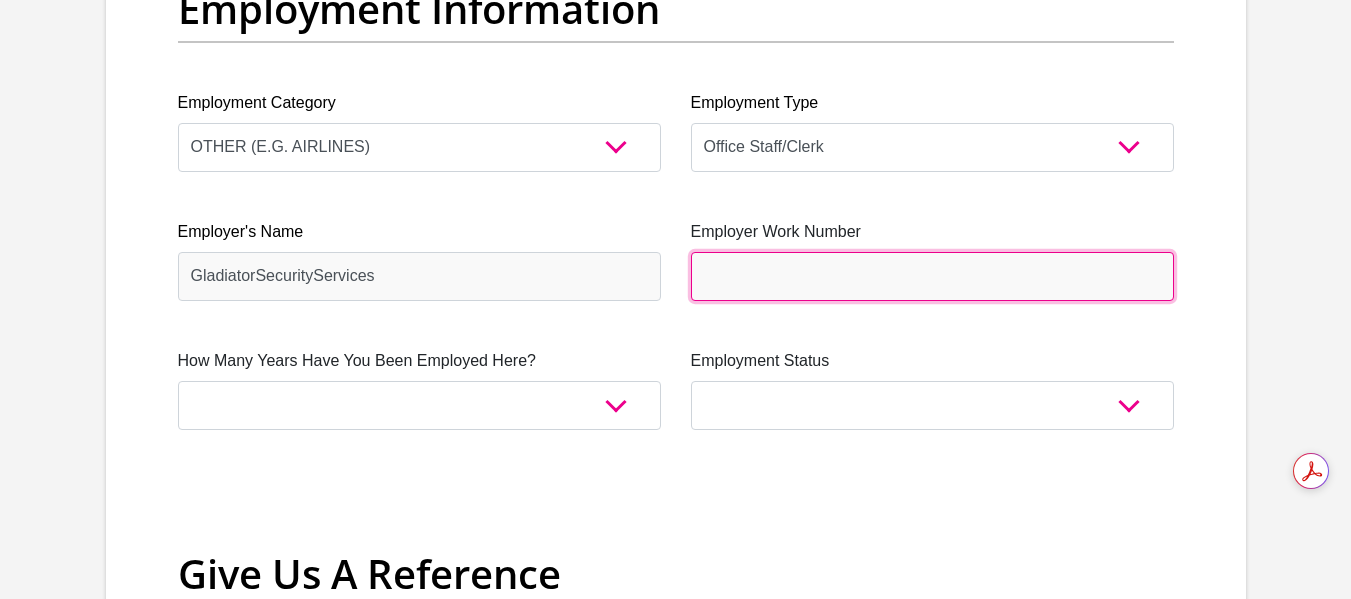 click on "Employer Work Number" at bounding box center [932, 276] 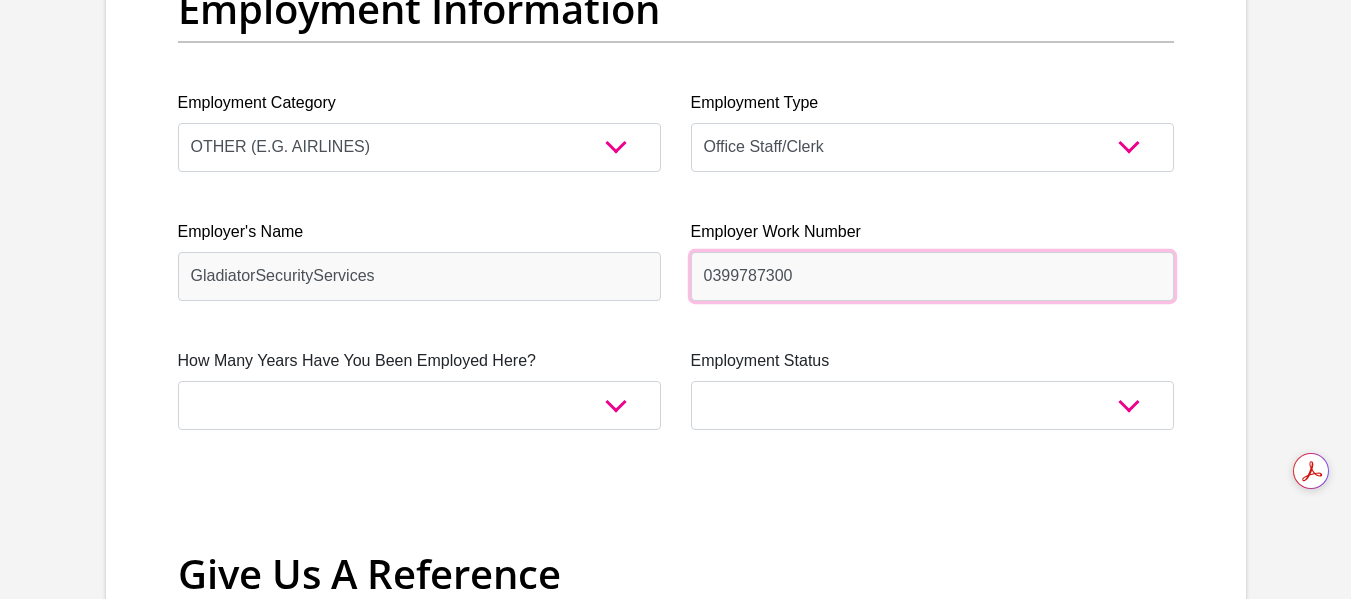 type on "0399787300" 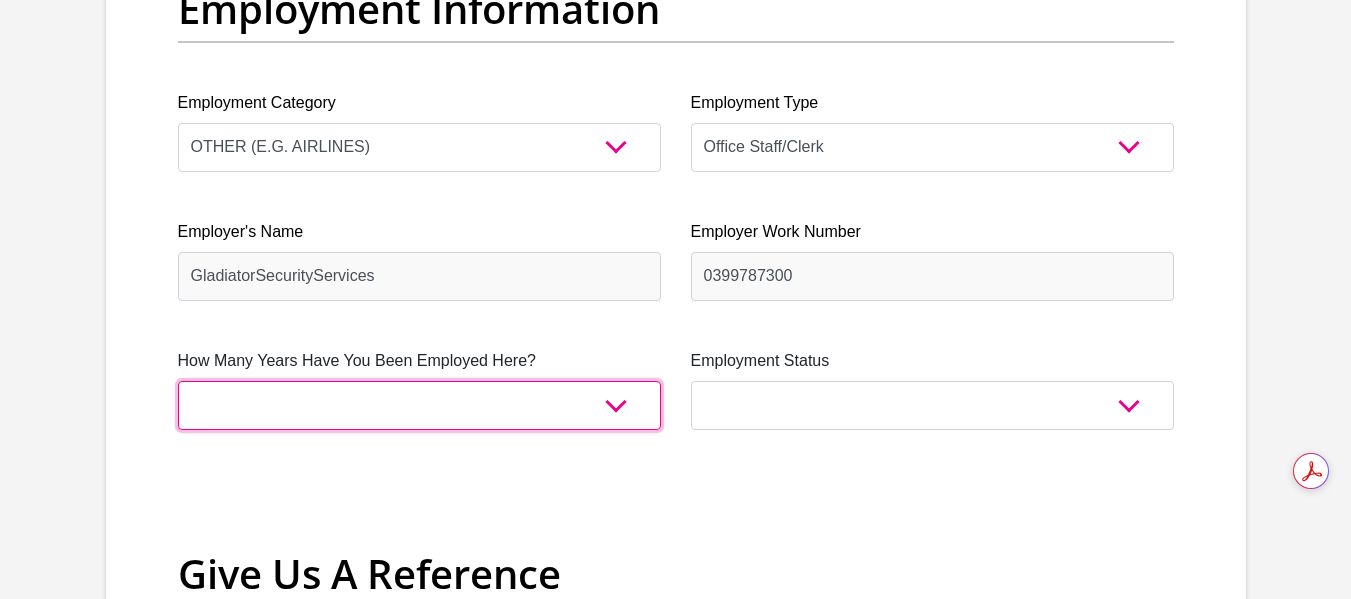 click on "less than 1 year
1-3 years
3-5 years
5+ years" at bounding box center (419, 405) 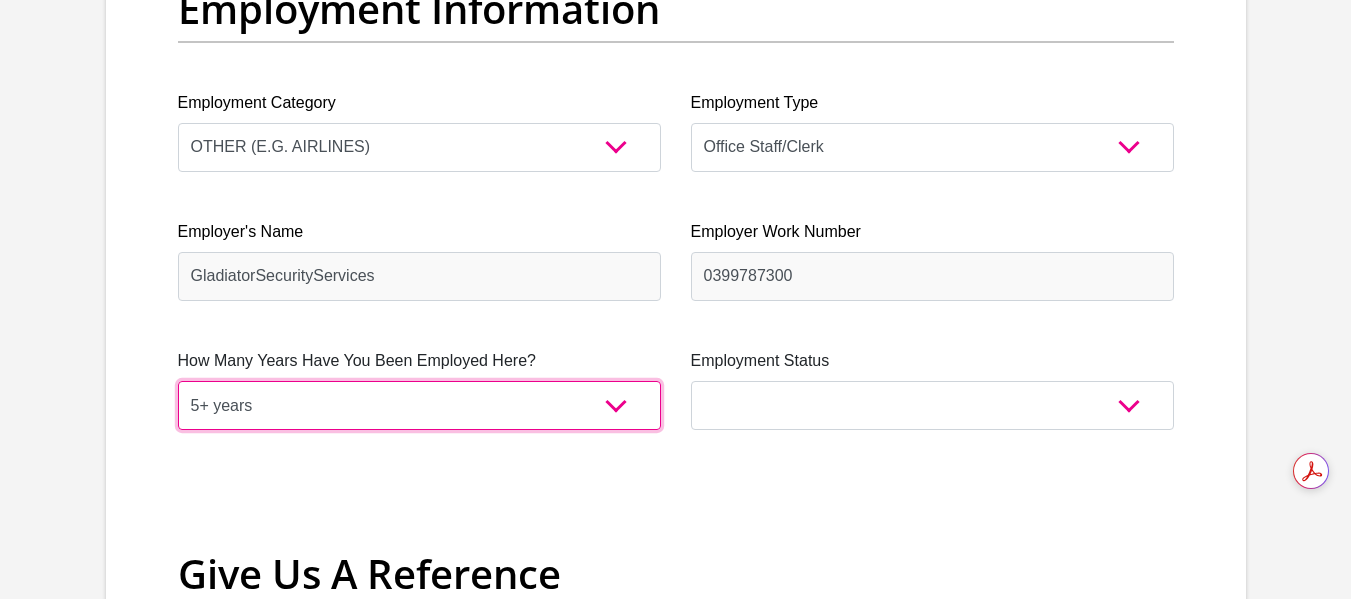 click on "less than 1 year
1-3 years
3-5 years
5+ years" at bounding box center [419, 405] 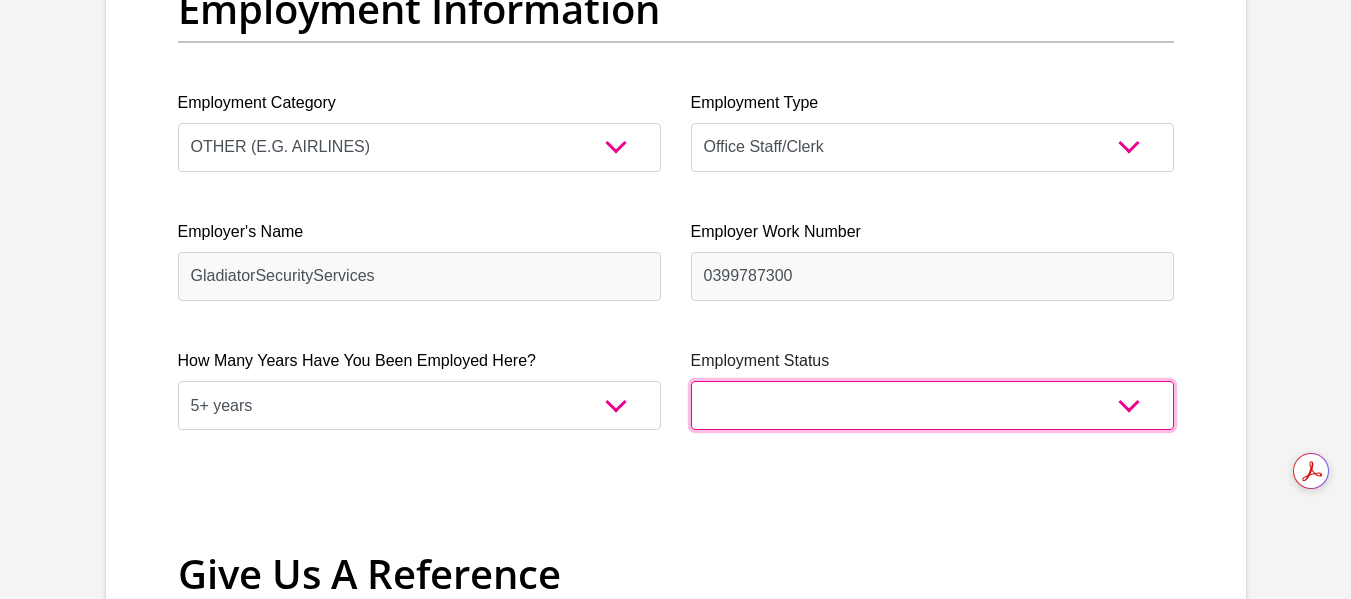 click on "Permanent/Full-time
Part-time/Casual
[DEMOGRAPHIC_DATA] Worker
Self-Employed
Housewife
Retired
Student
Medically Boarded
Disability
Unemployed" at bounding box center (932, 405) 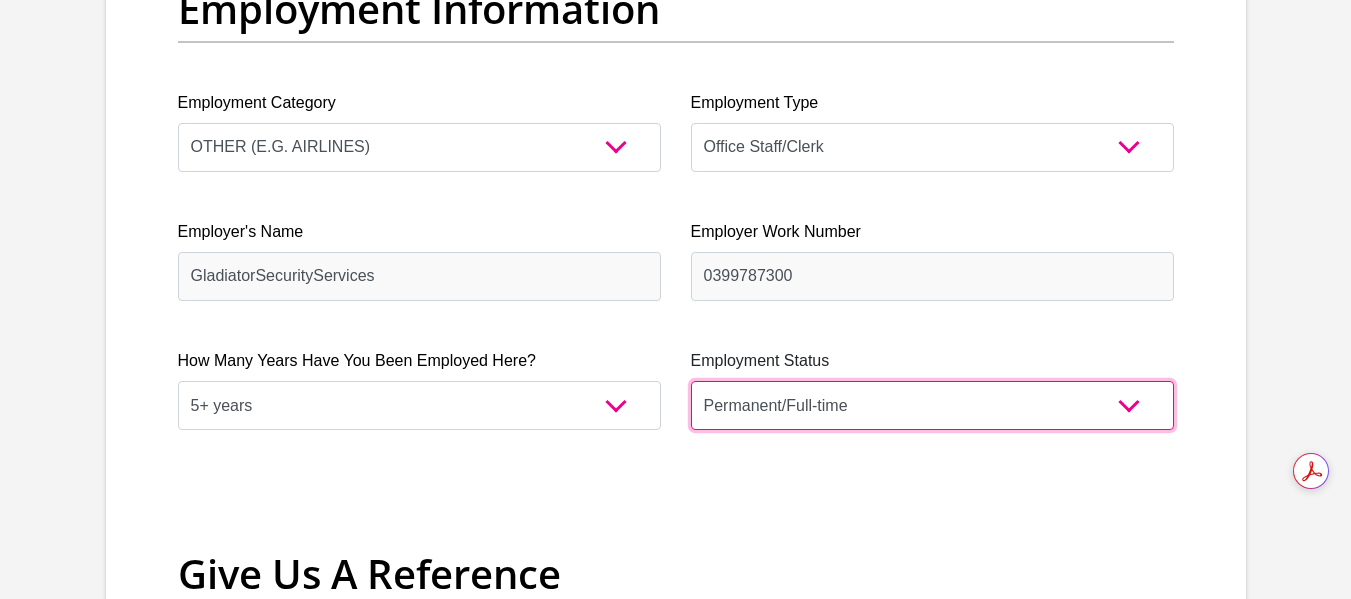 click on "Permanent/Full-time
Part-time/Casual
[DEMOGRAPHIC_DATA] Worker
Self-Employed
Housewife
Retired
Student
Medically Boarded
Disability
Unemployed" at bounding box center [932, 405] 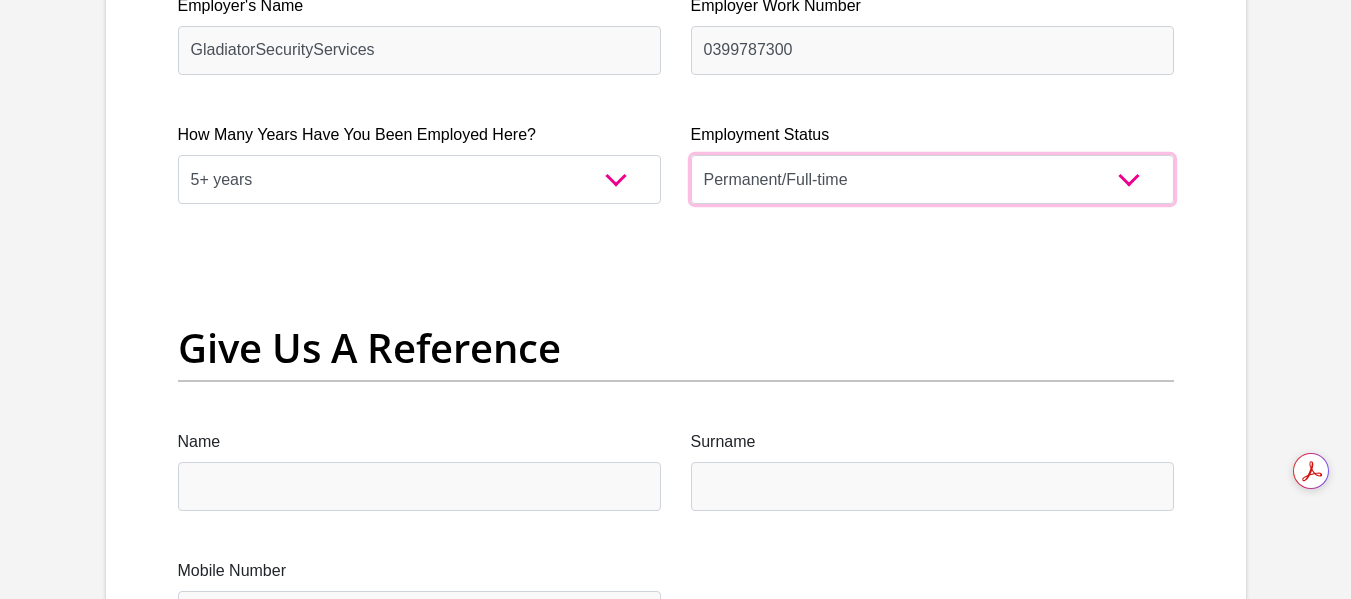 scroll, scrollTop: 4000, scrollLeft: 0, axis: vertical 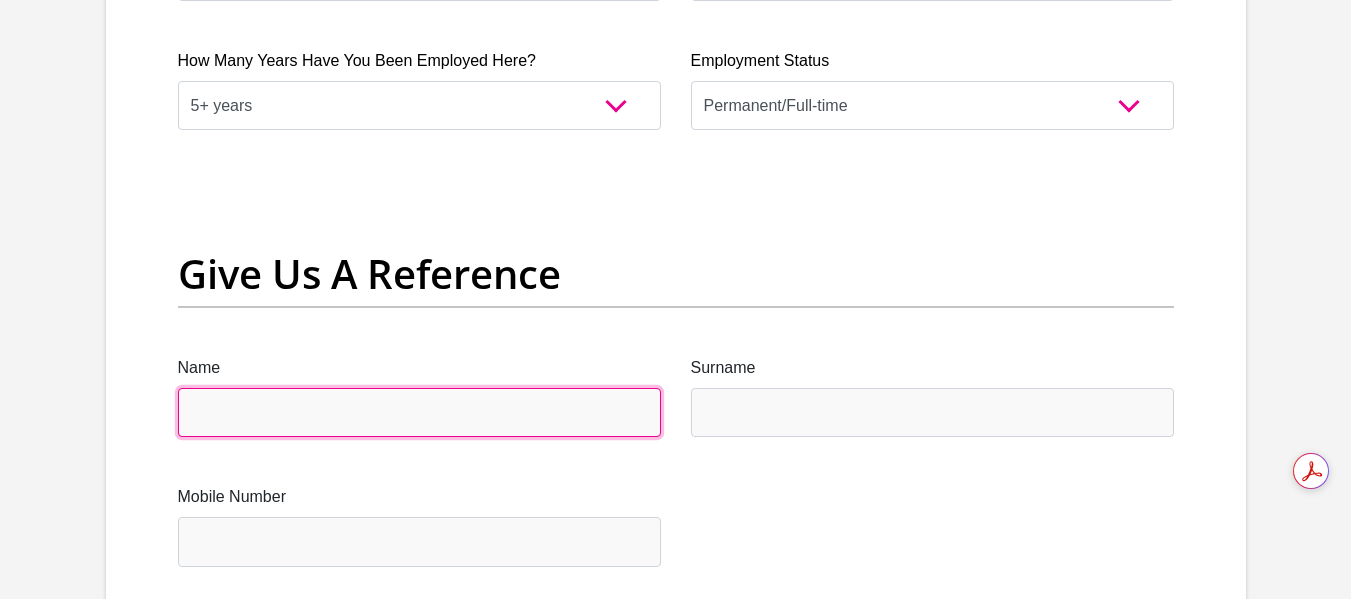 click on "Name" at bounding box center [419, 412] 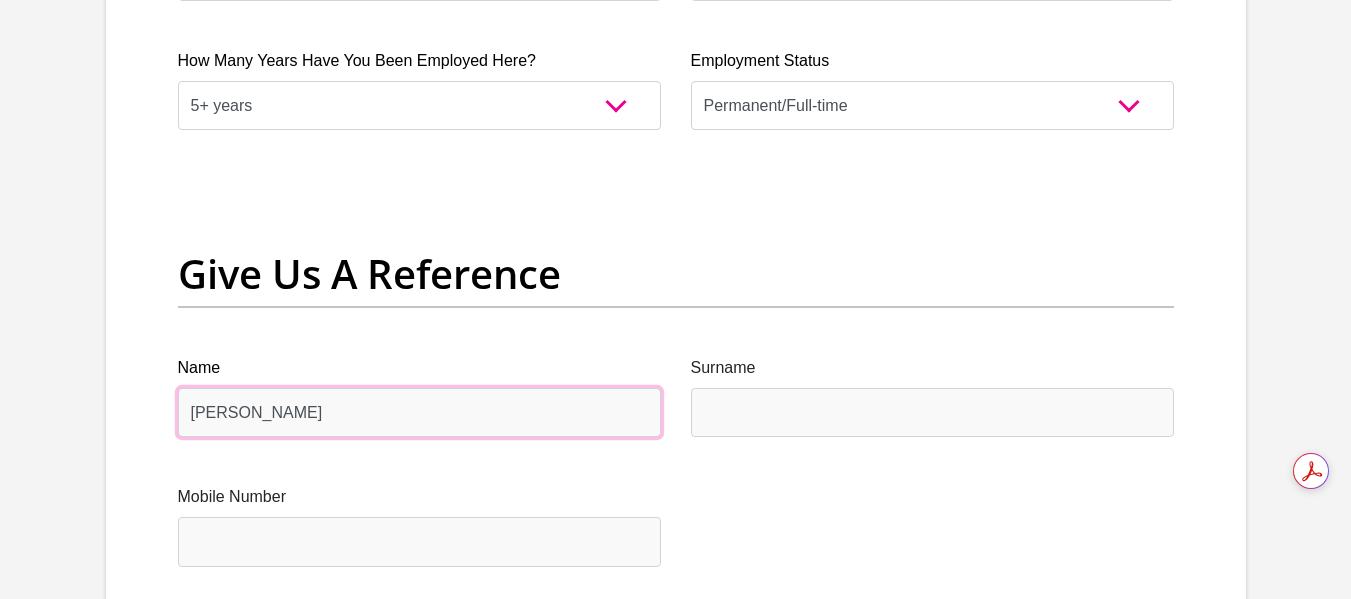 type on "[PERSON_NAME]" 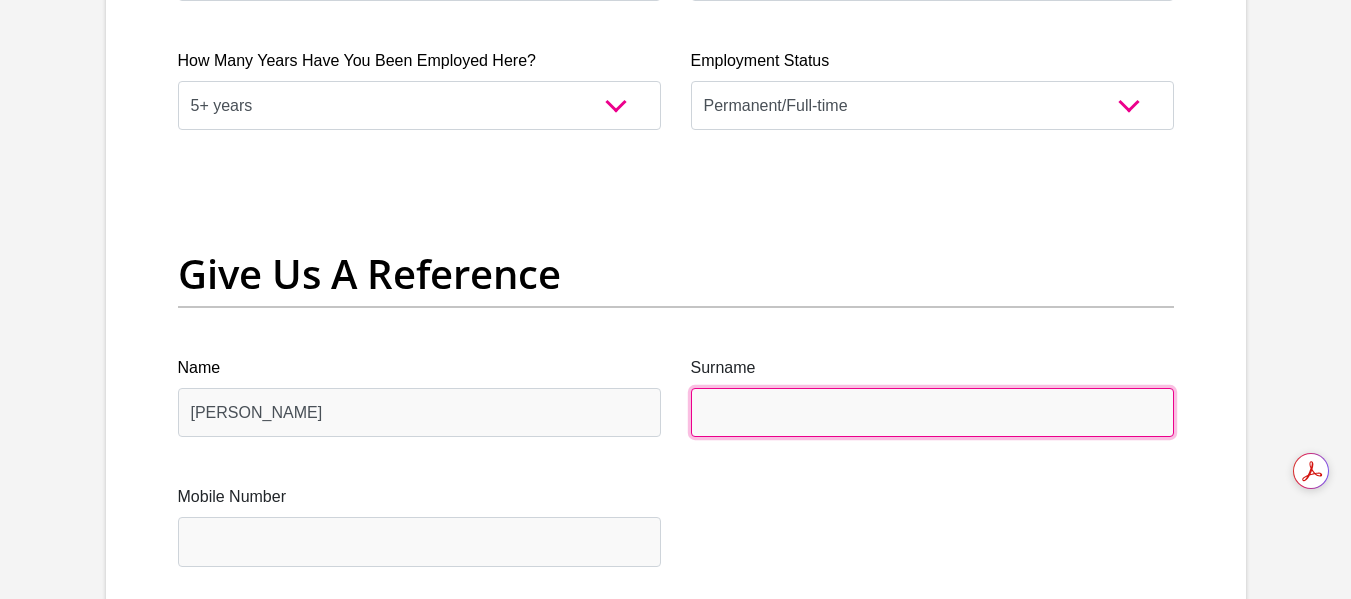 click on "Surname" at bounding box center (932, 412) 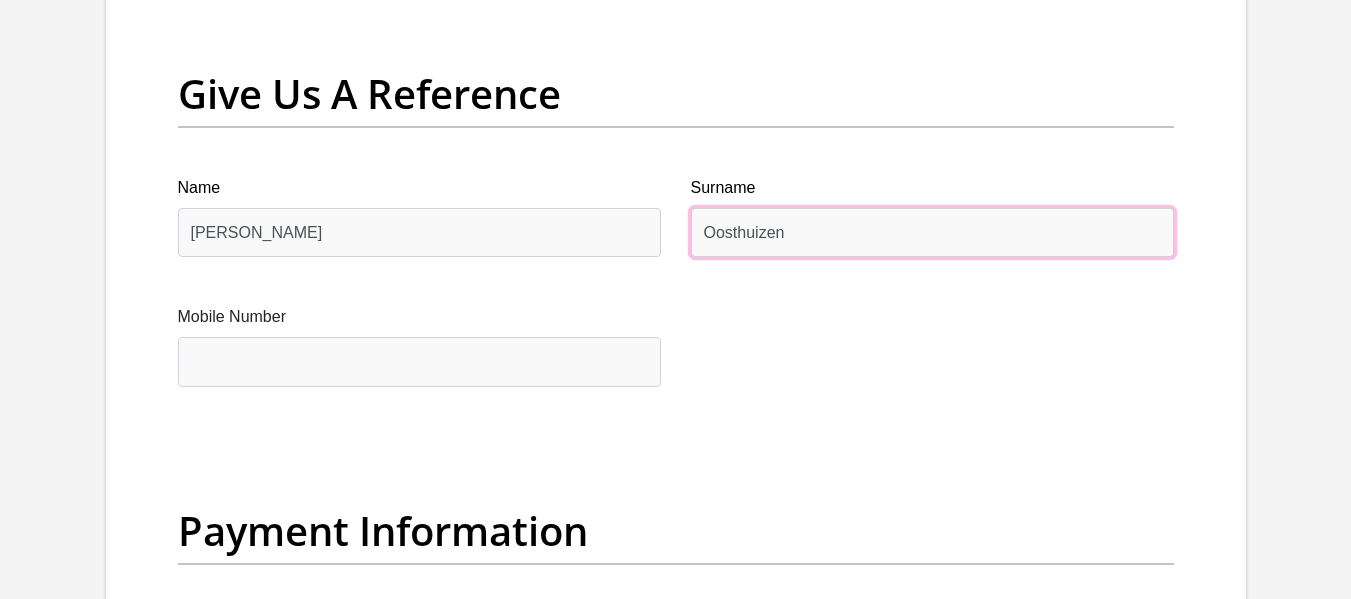 scroll, scrollTop: 4200, scrollLeft: 0, axis: vertical 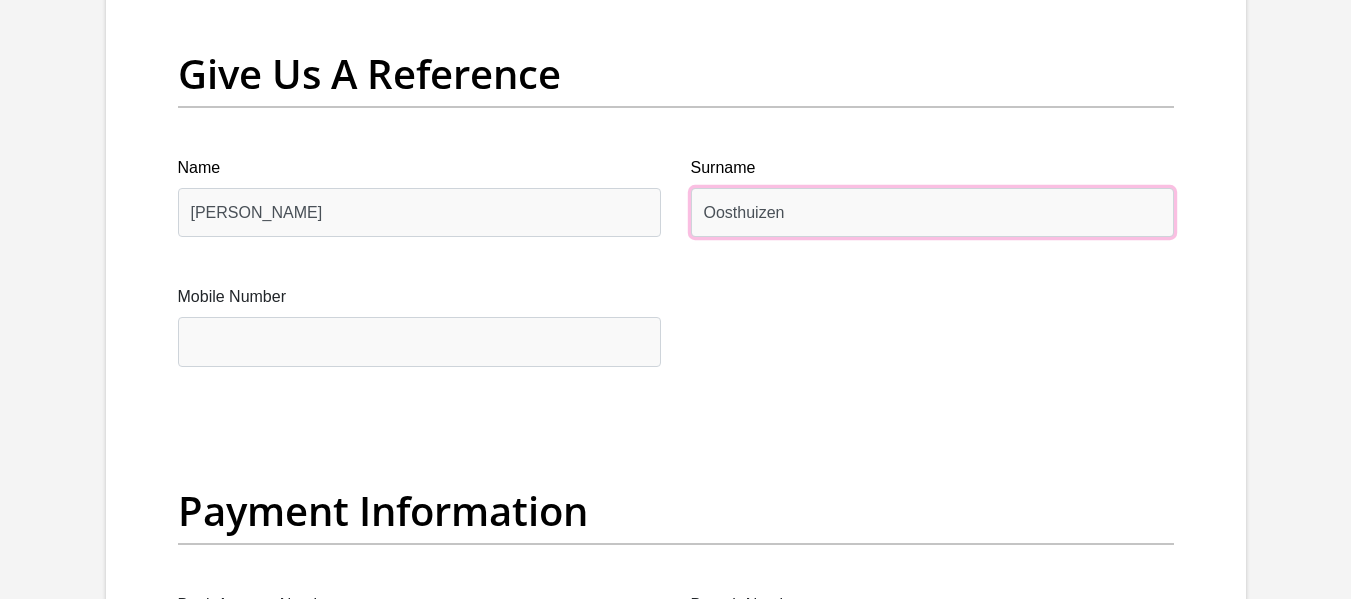 type on "Oosthuizen" 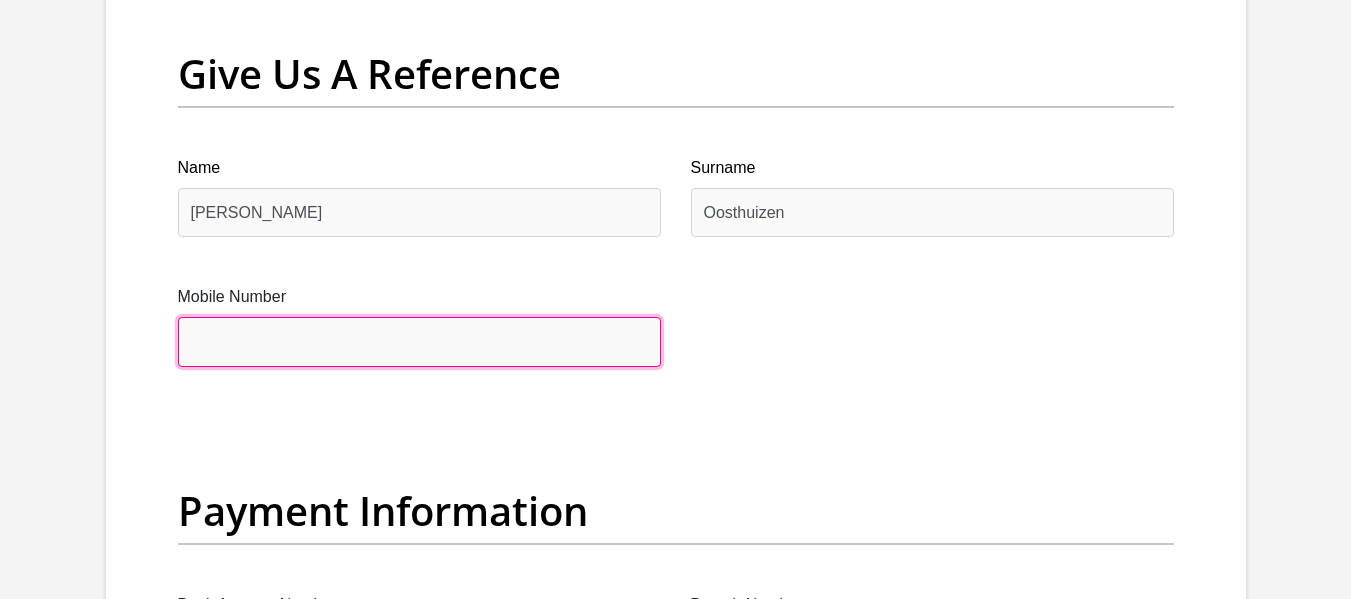click on "Mobile Number" at bounding box center [419, 341] 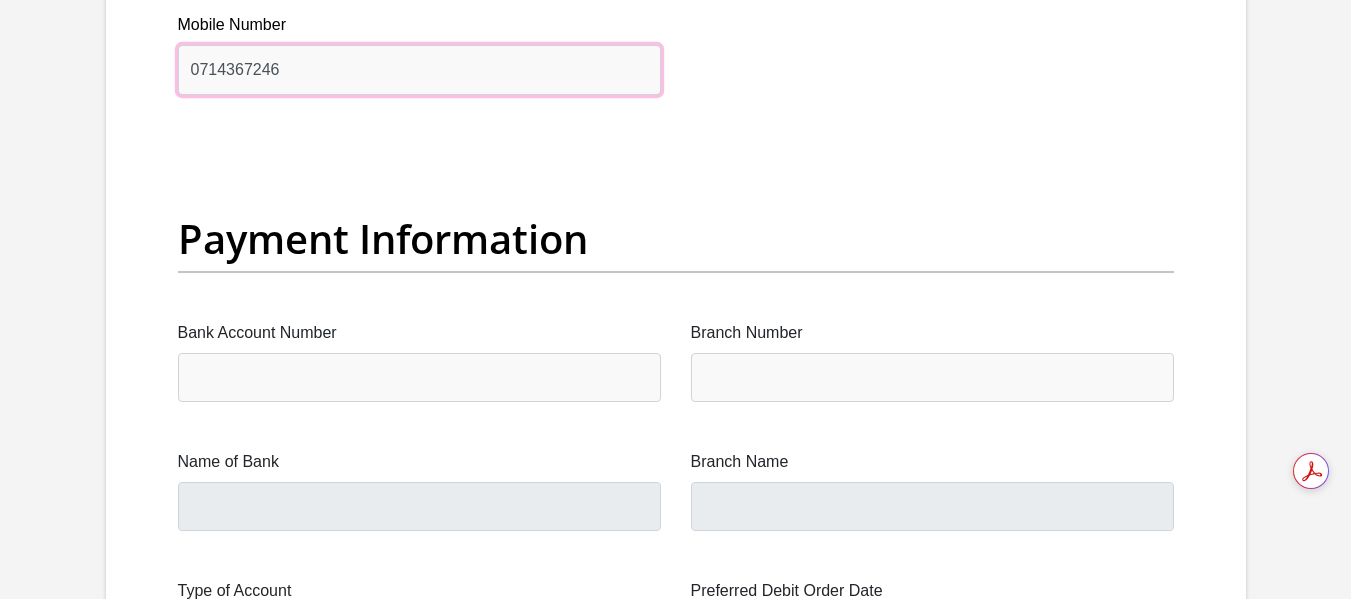 scroll, scrollTop: 4500, scrollLeft: 0, axis: vertical 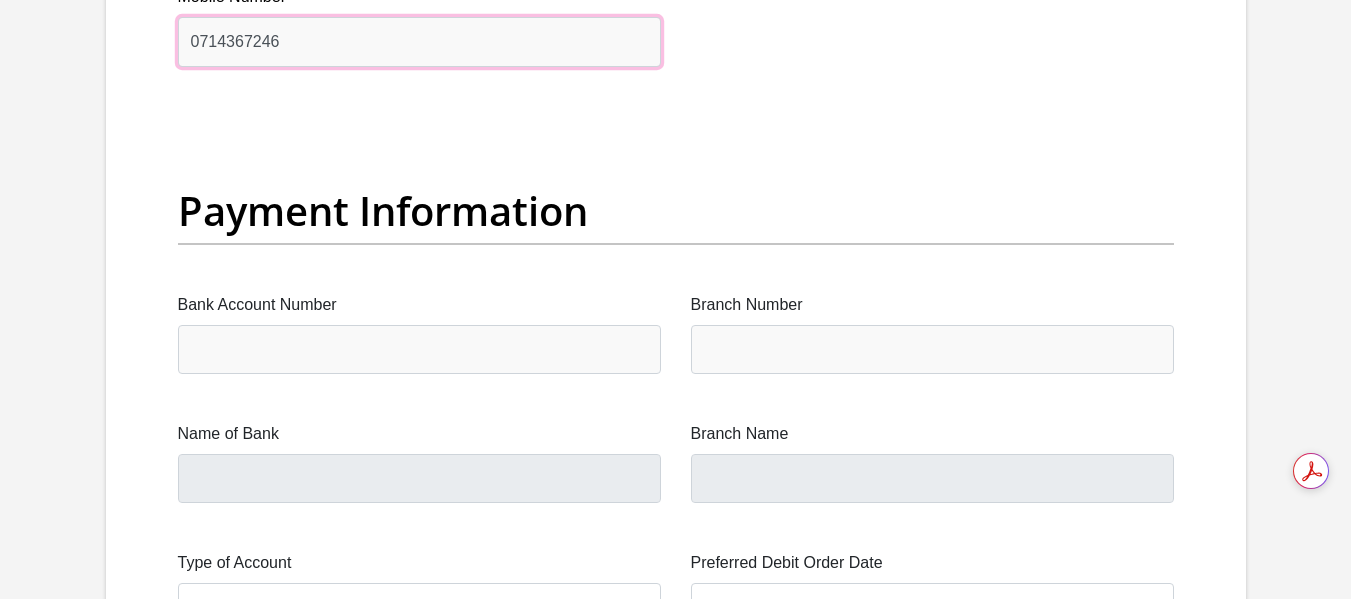 type on "0714367246" 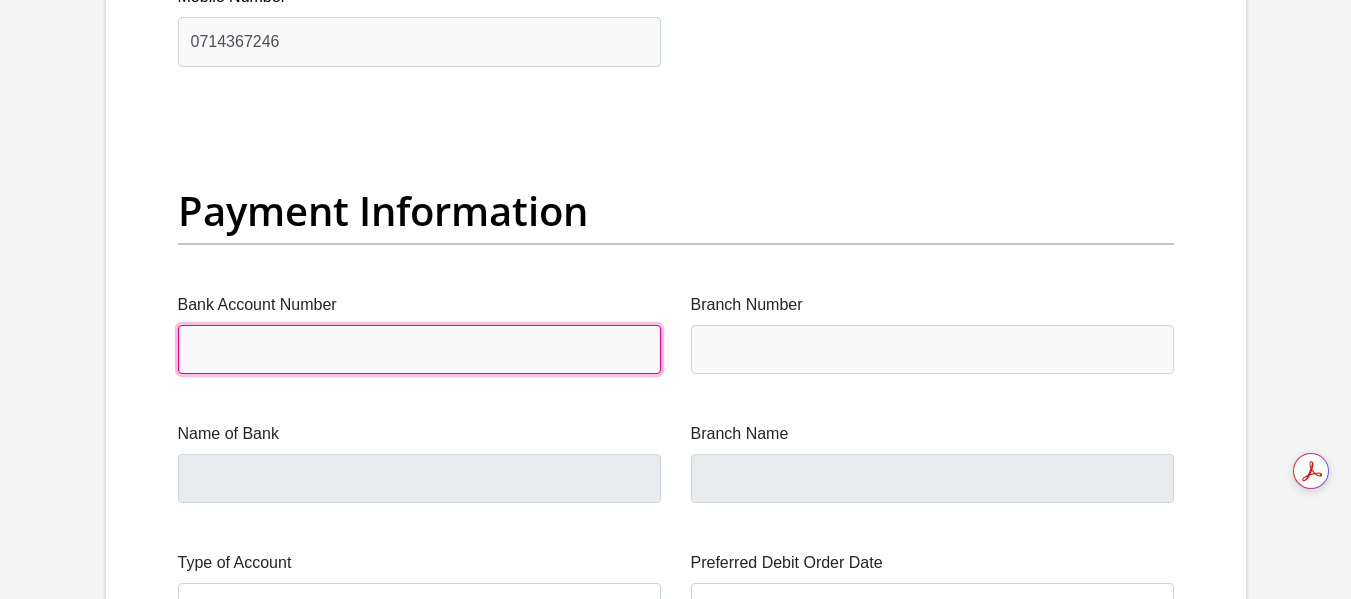 click on "Bank Account Number" at bounding box center [419, 349] 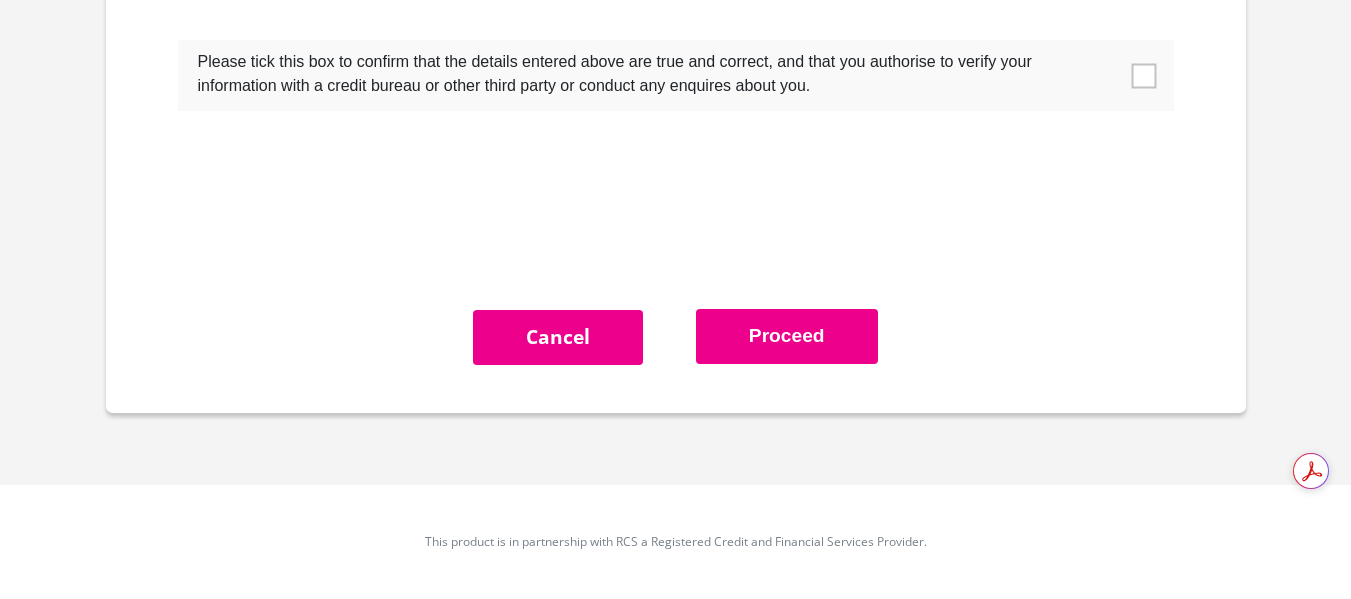scroll, scrollTop: 6646, scrollLeft: 0, axis: vertical 